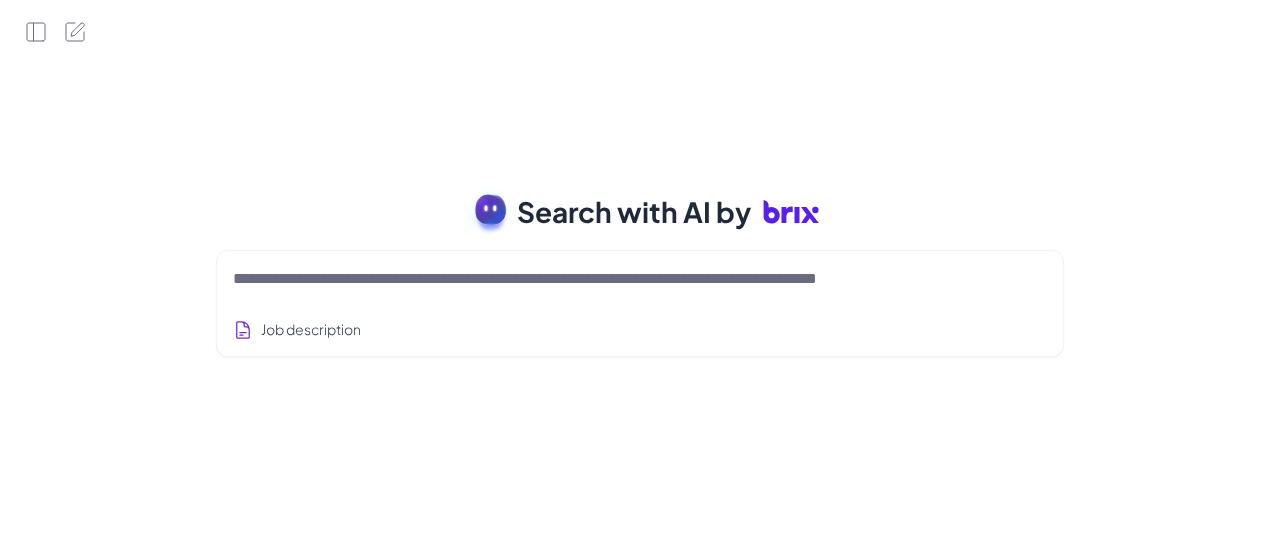 scroll, scrollTop: 0, scrollLeft: 0, axis: both 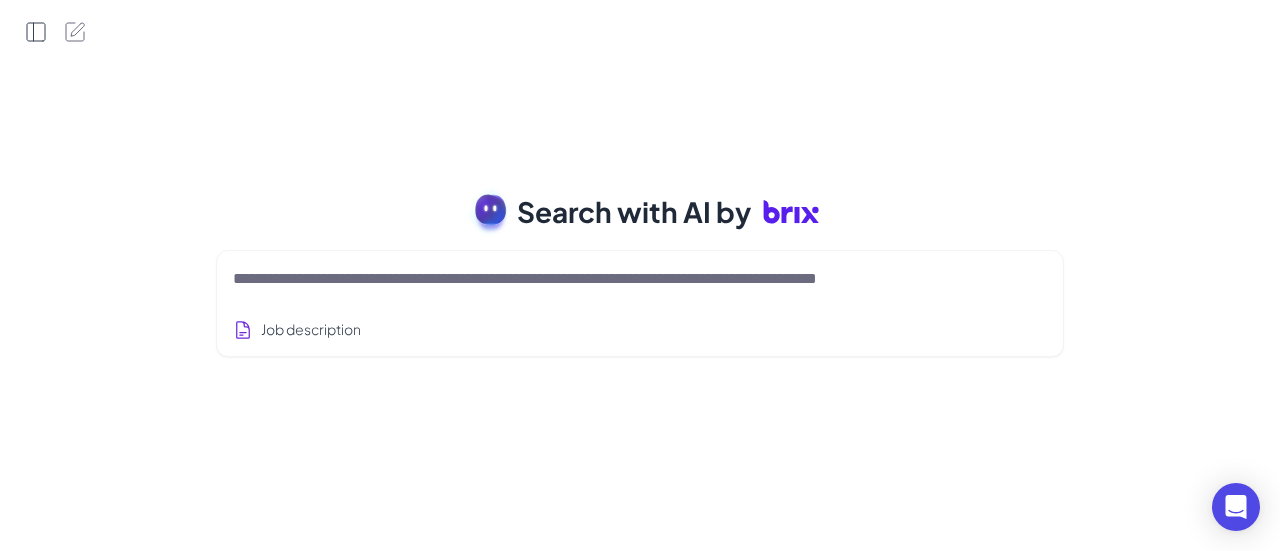 click 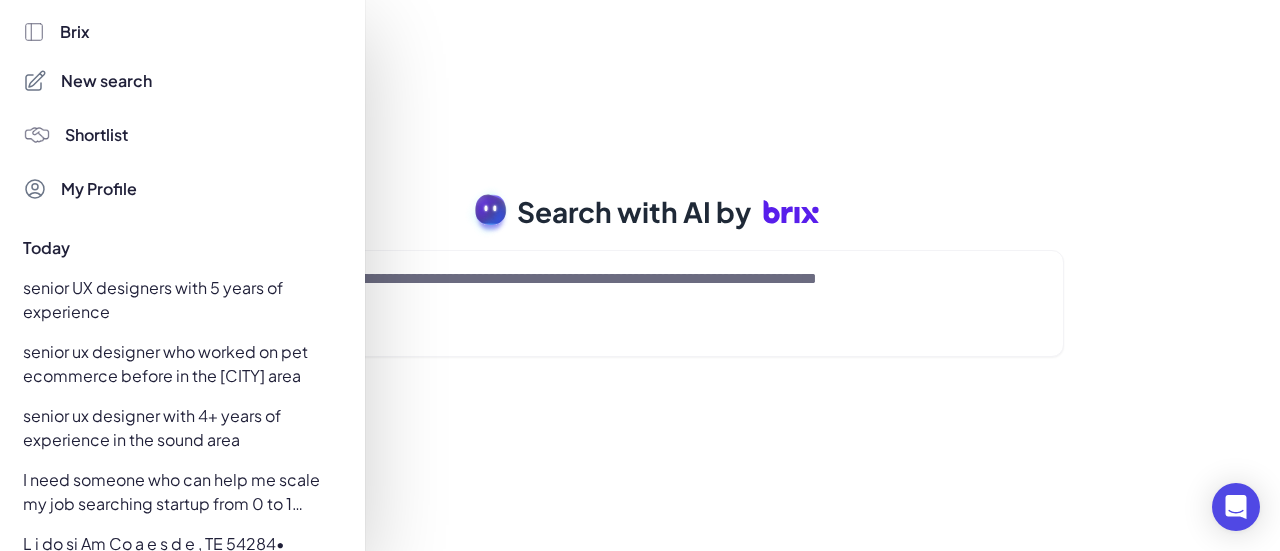 click on "Shortlist" at bounding box center [96, 135] 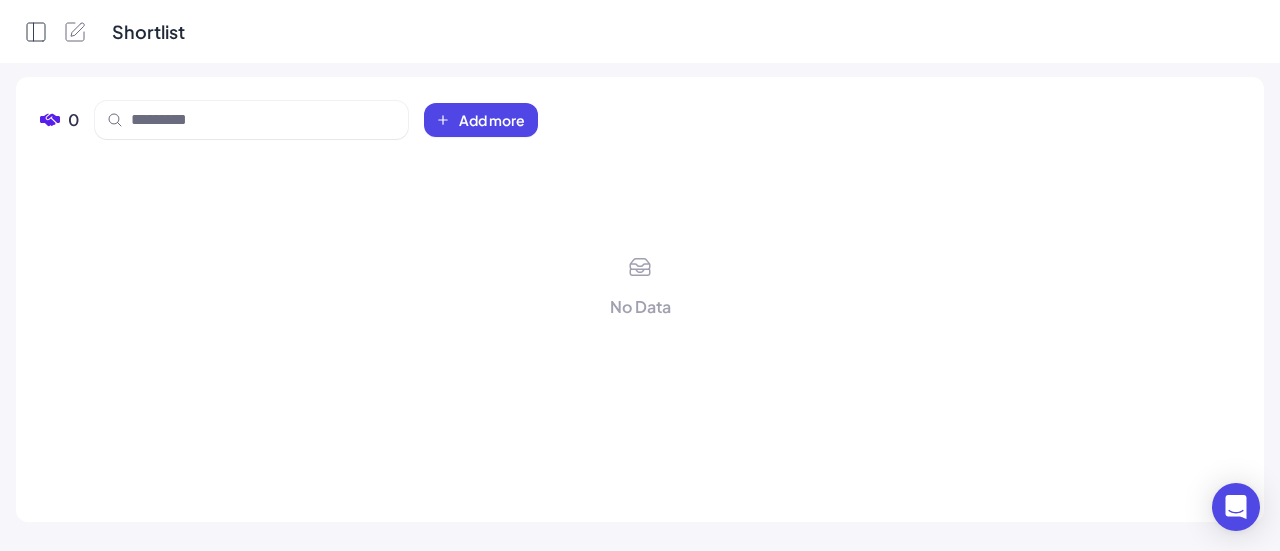 click 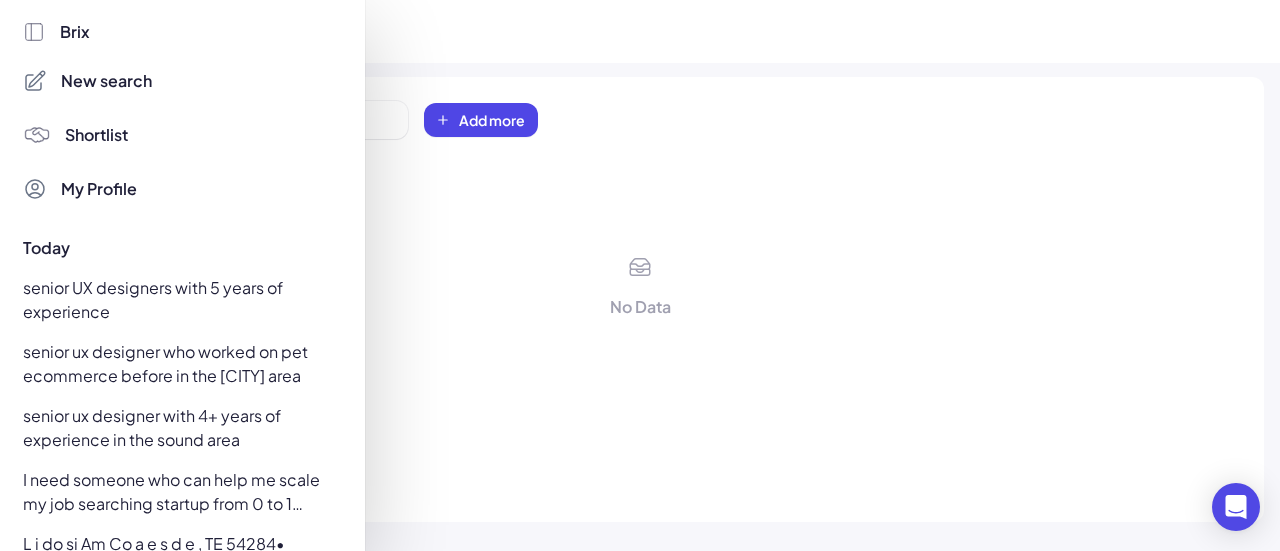 click on "My Profile" at bounding box center (99, 189) 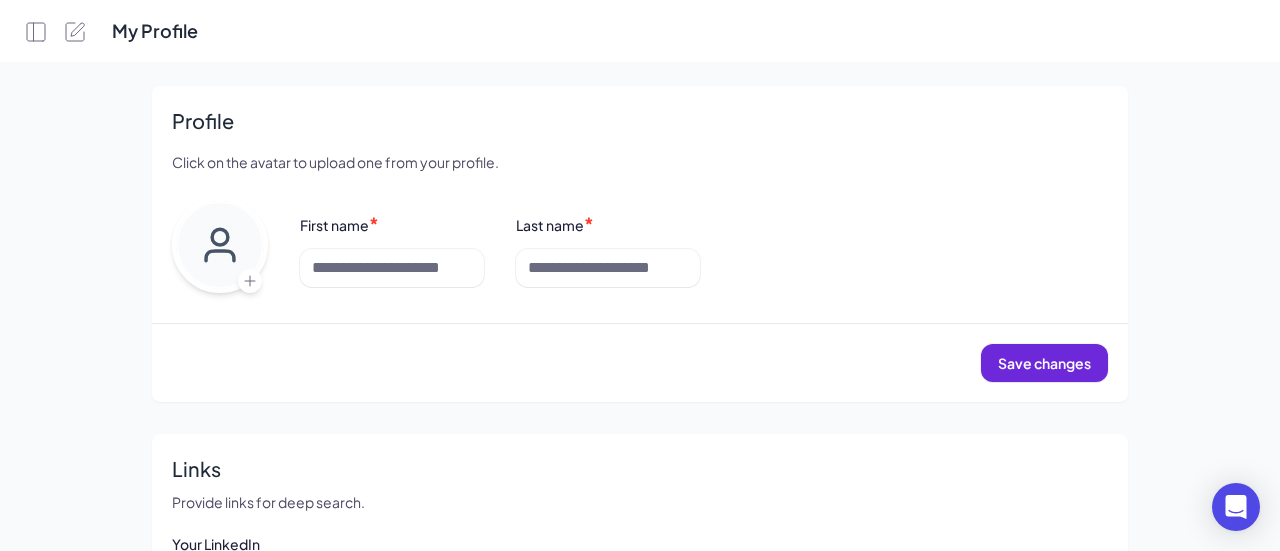 scroll, scrollTop: 0, scrollLeft: 0, axis: both 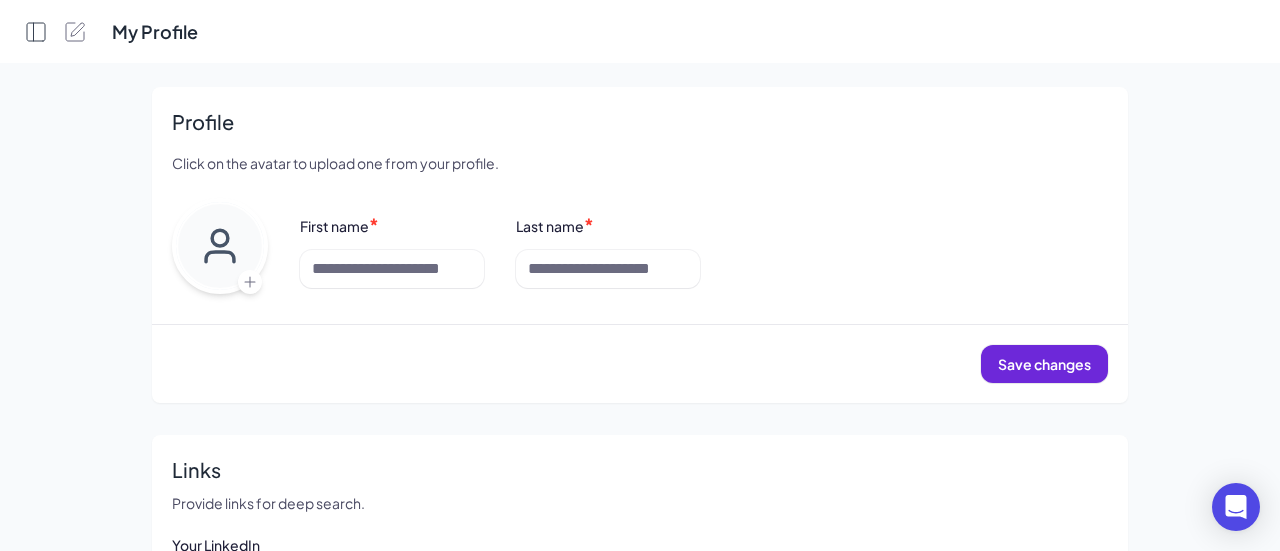click 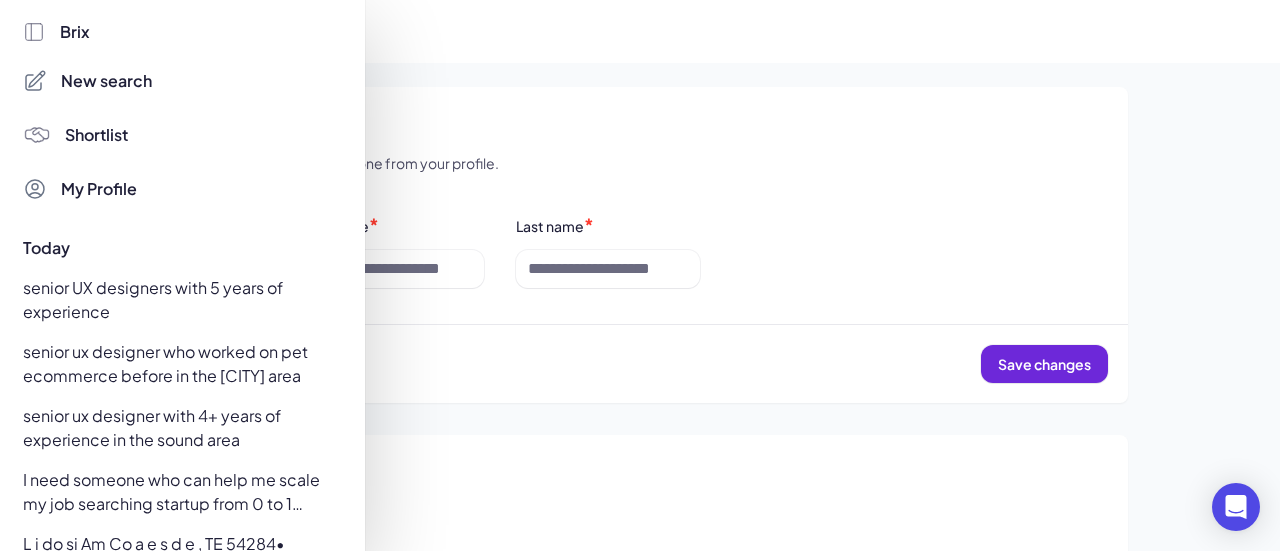 click on "Shortlist" at bounding box center [96, 135] 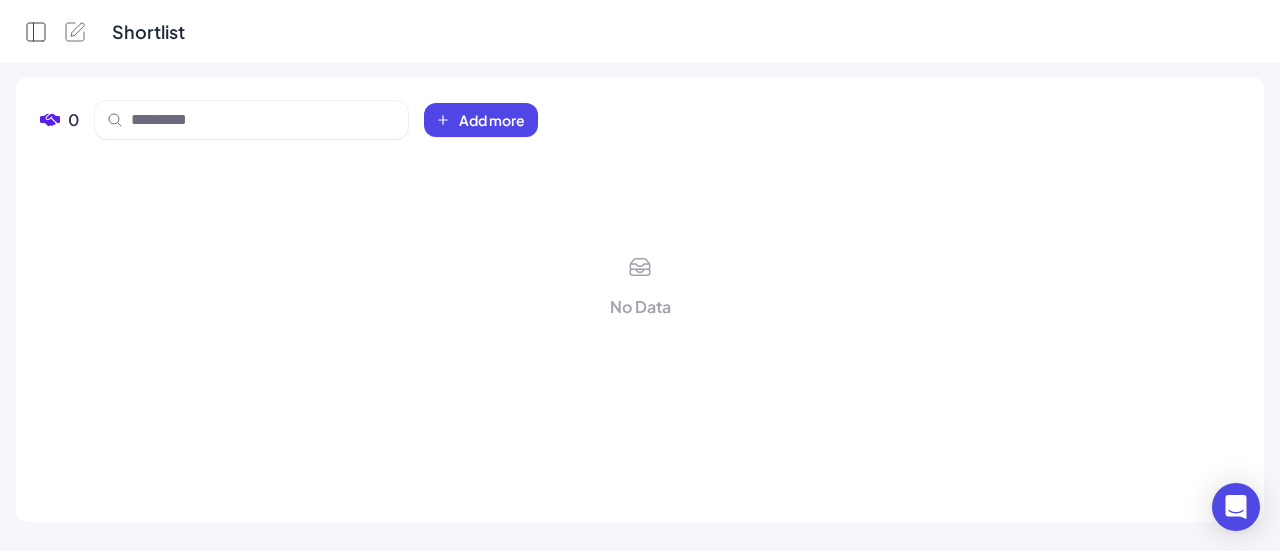 click 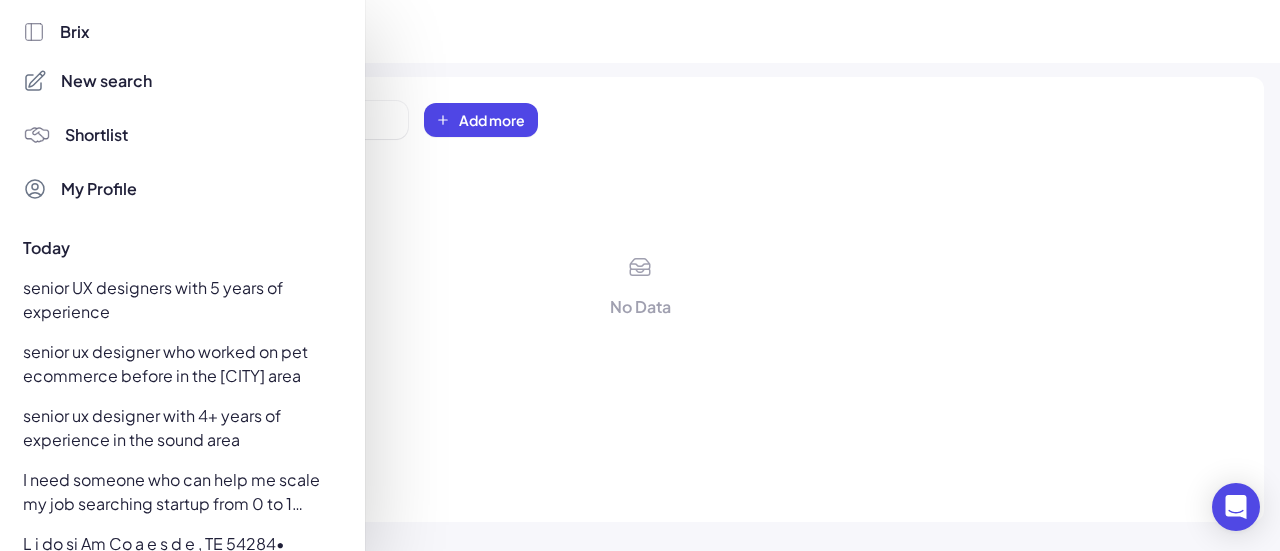 click on "New search" at bounding box center (106, 81) 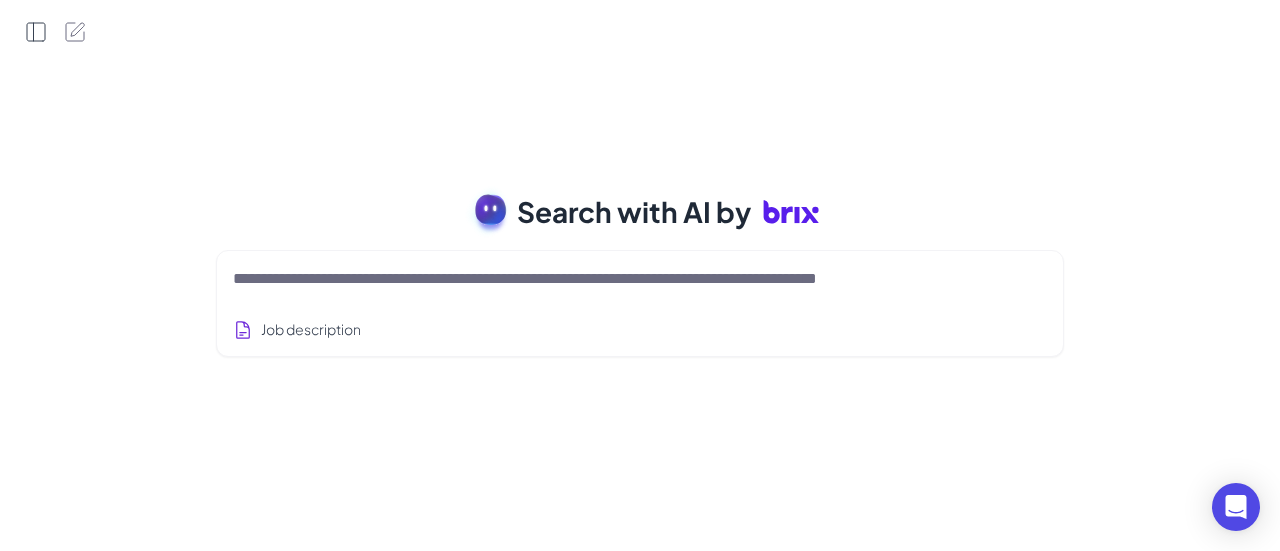 click 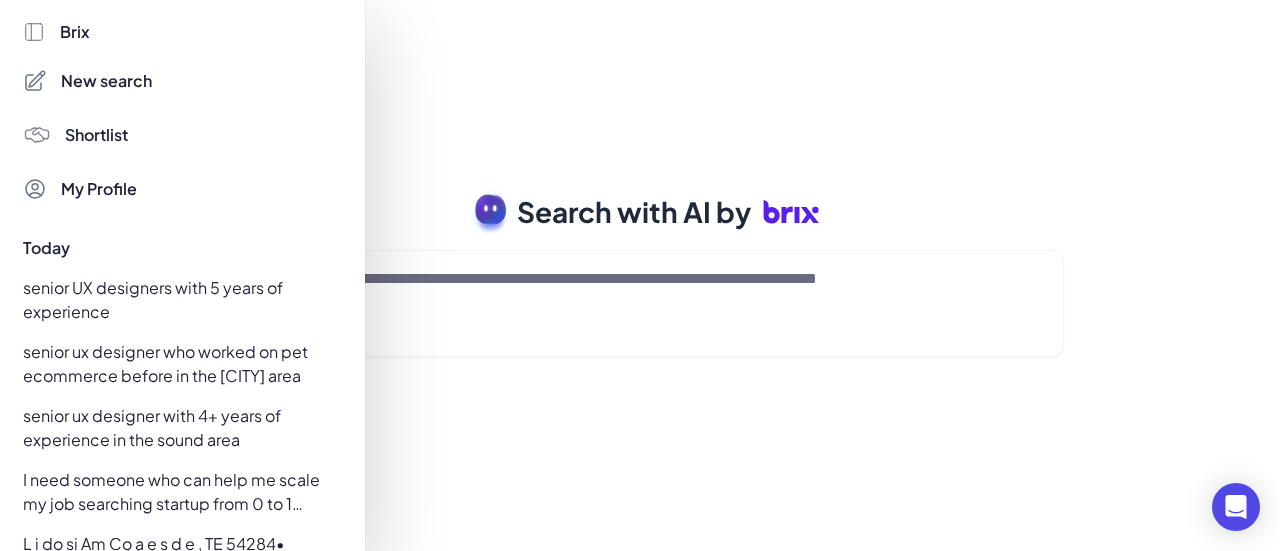 click at bounding box center (640, 275) 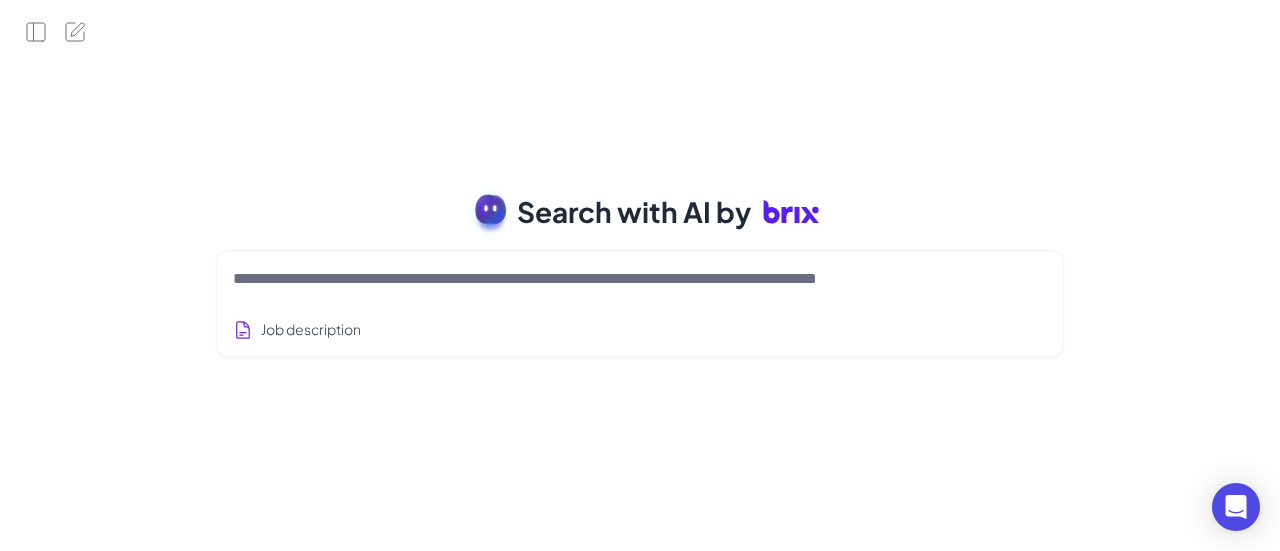 click at bounding box center (616, 279) 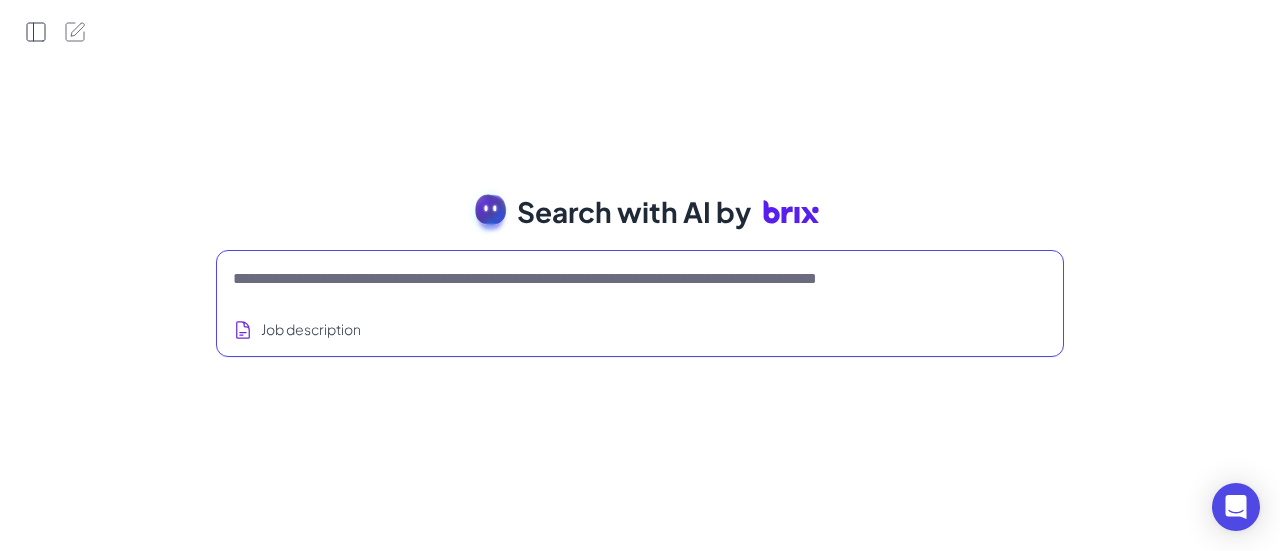 click 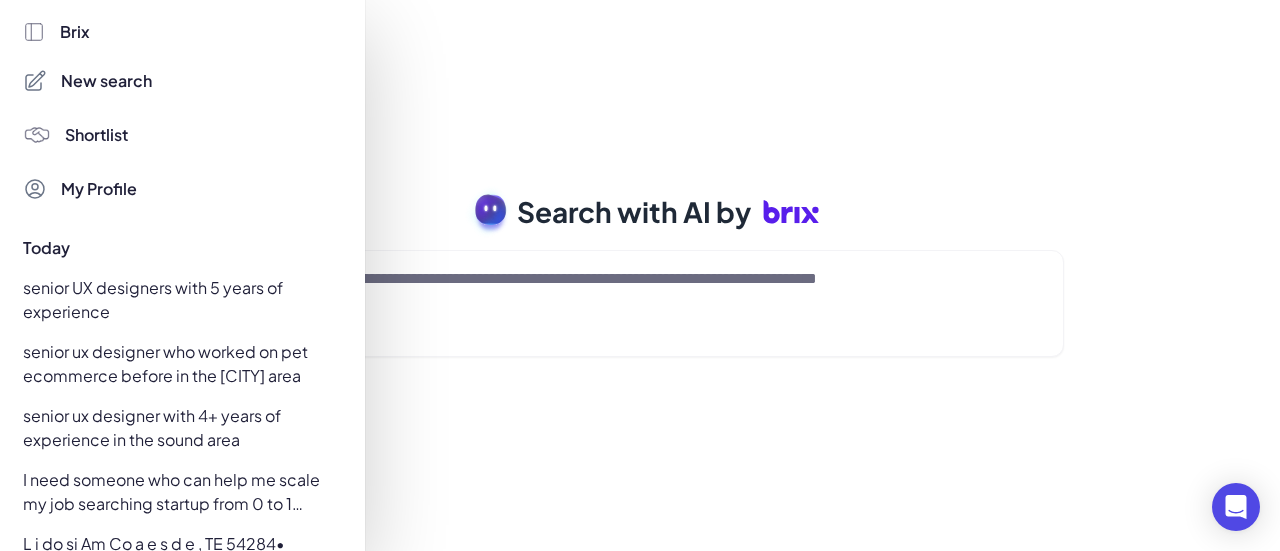 click on "New search" at bounding box center [106, 81] 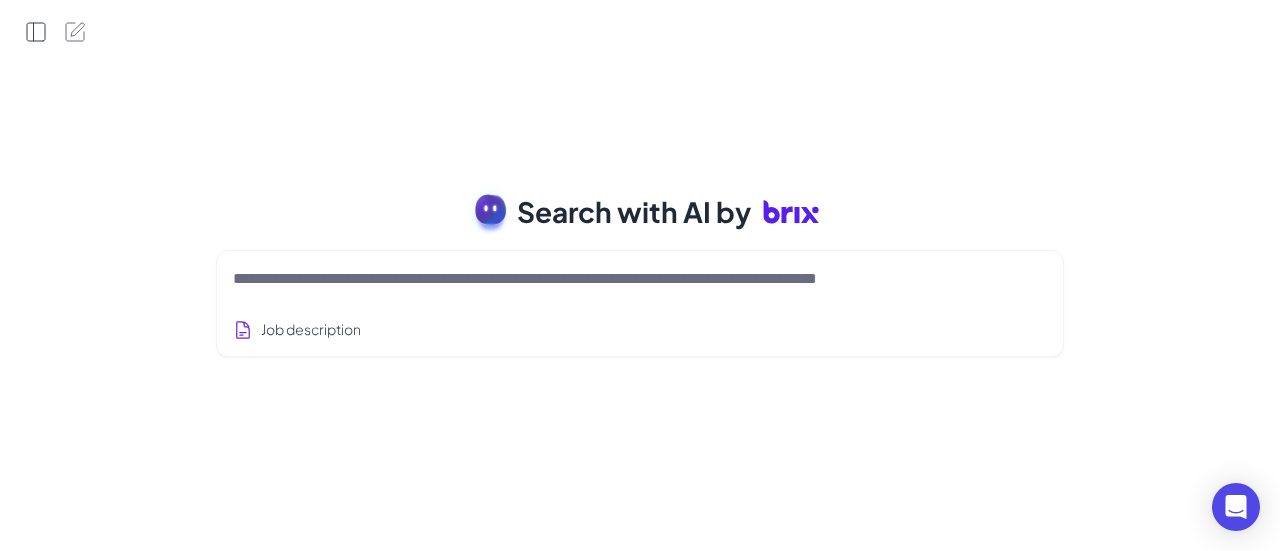 click 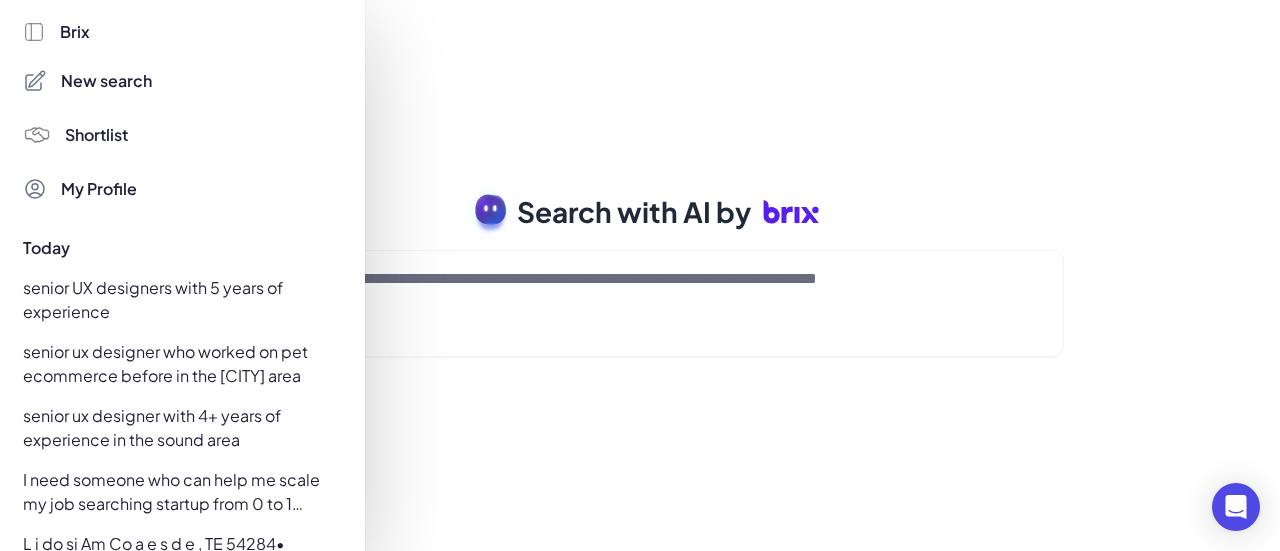 click on "Brix" at bounding box center (75, 32) 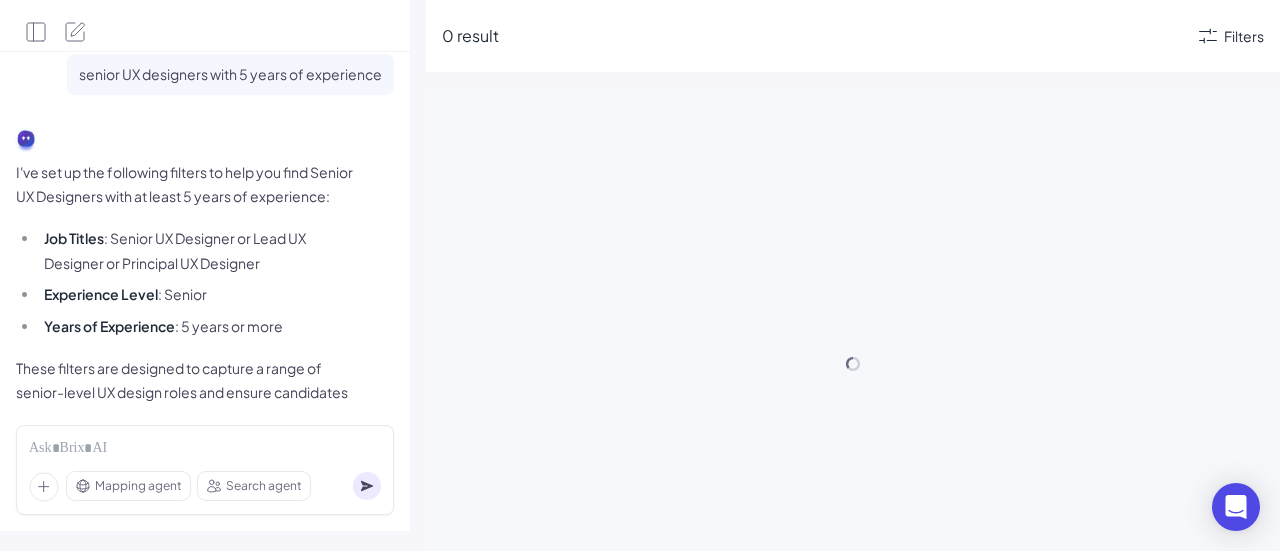 scroll, scrollTop: 0, scrollLeft: 0, axis: both 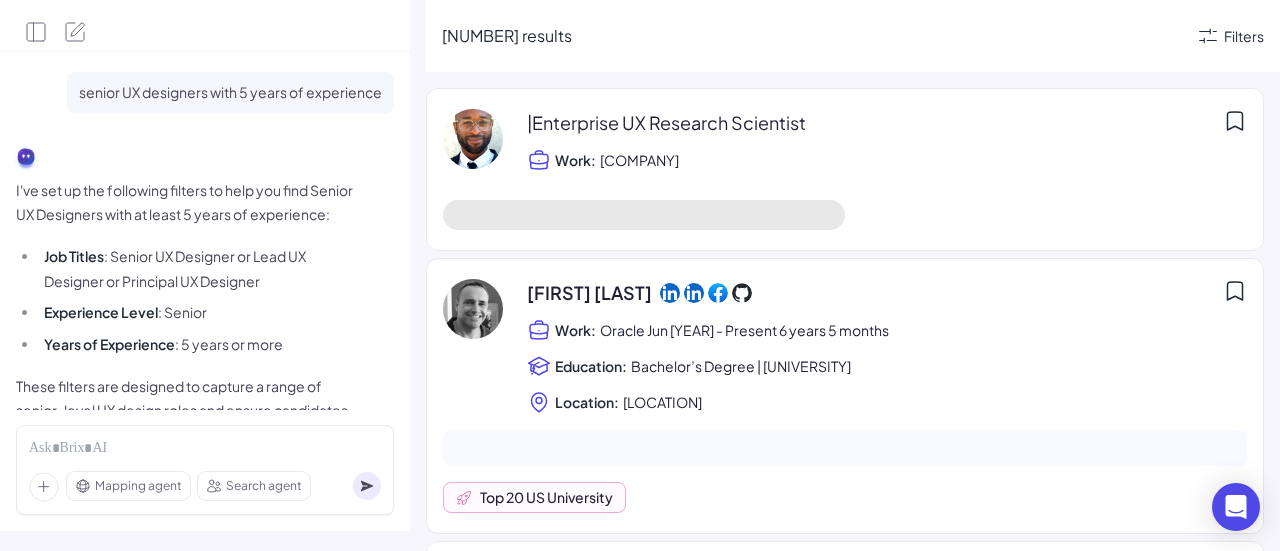click 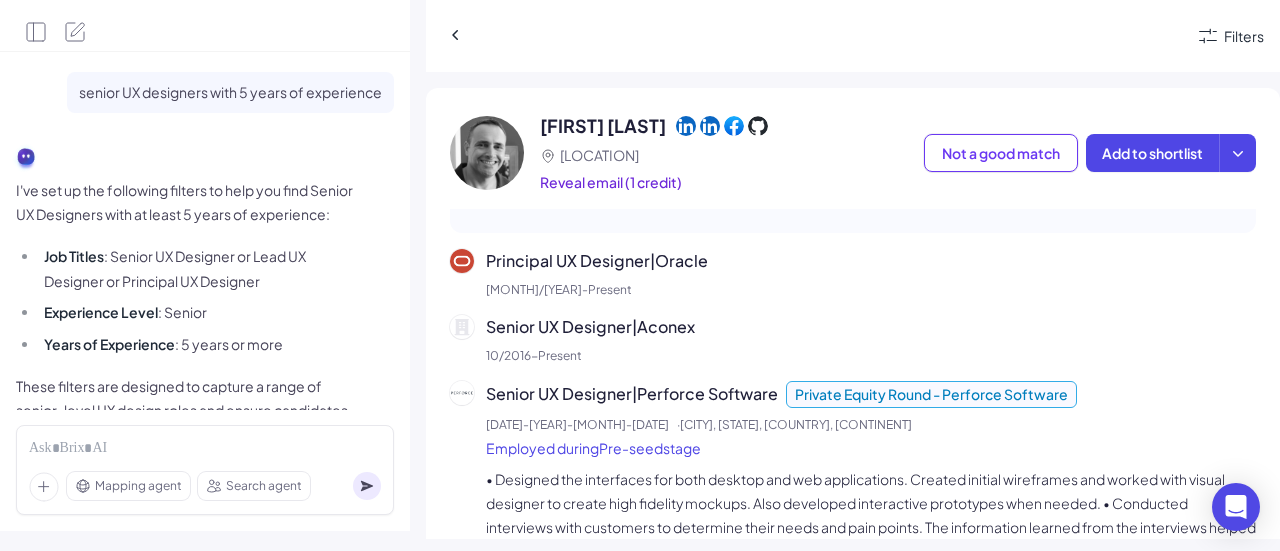 scroll, scrollTop: 400, scrollLeft: 0, axis: vertical 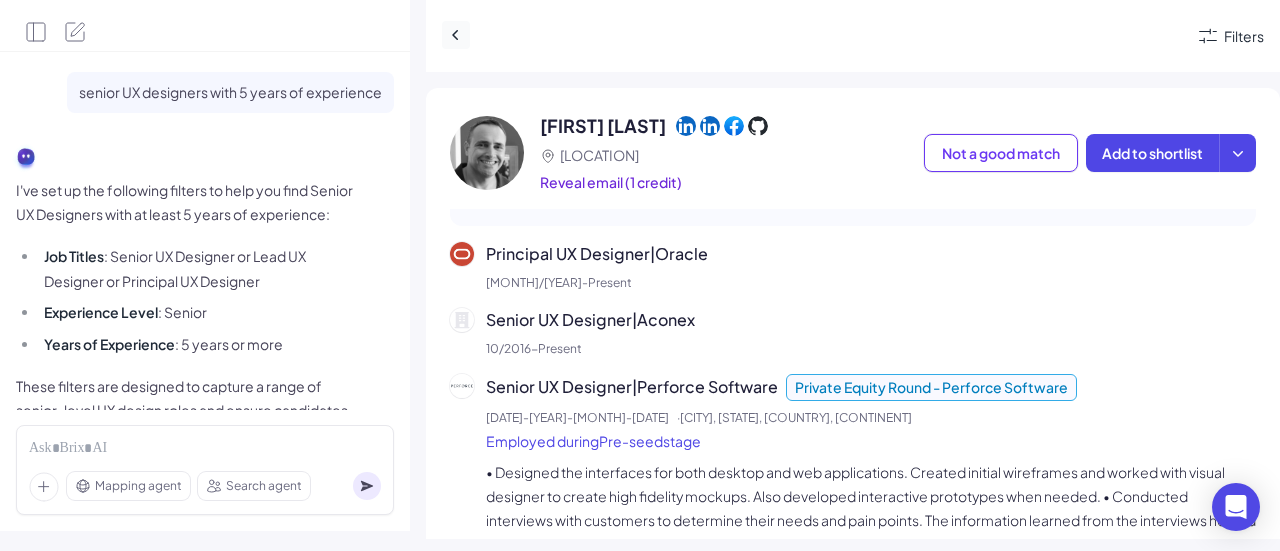 click 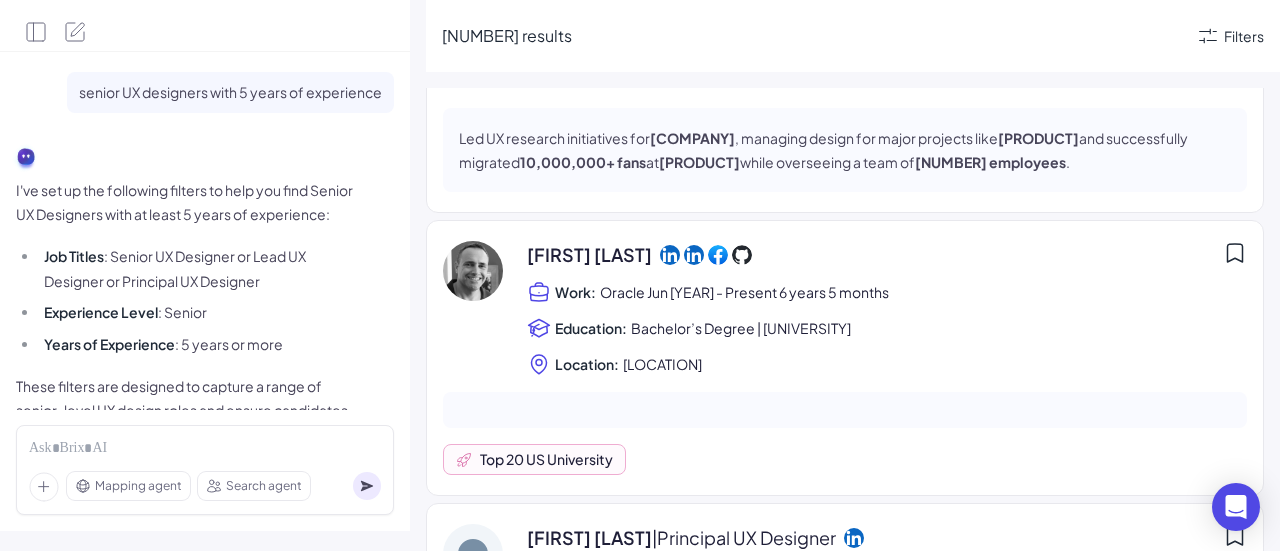 scroll, scrollTop: 200, scrollLeft: 0, axis: vertical 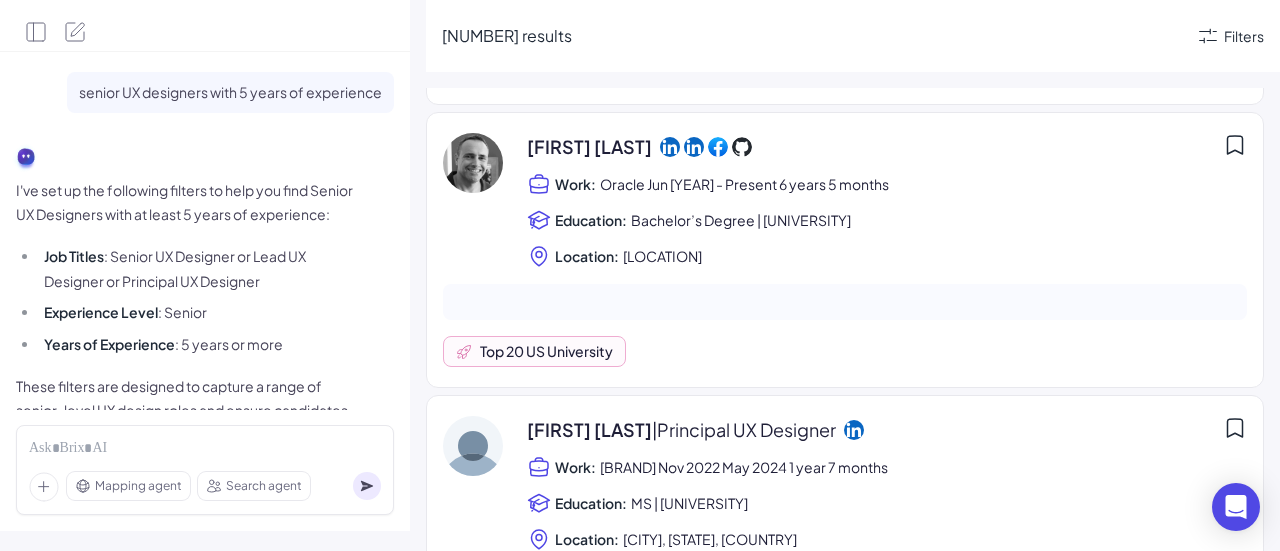 click on "Bachelor’s Degree | [UNIVERSITY]" at bounding box center [741, 220] 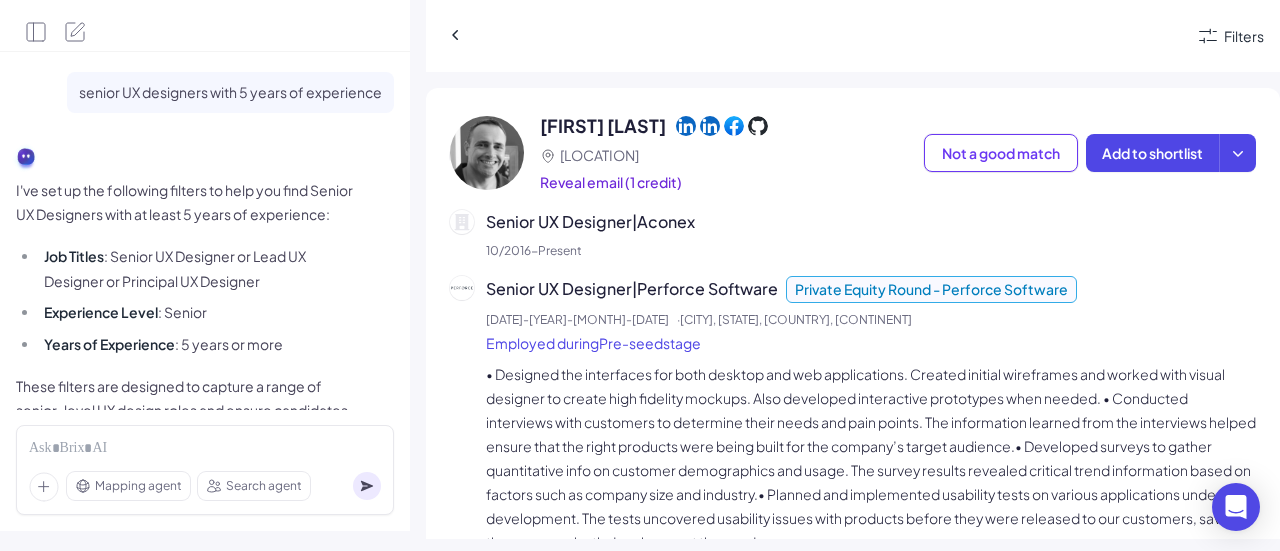 scroll, scrollTop: 500, scrollLeft: 0, axis: vertical 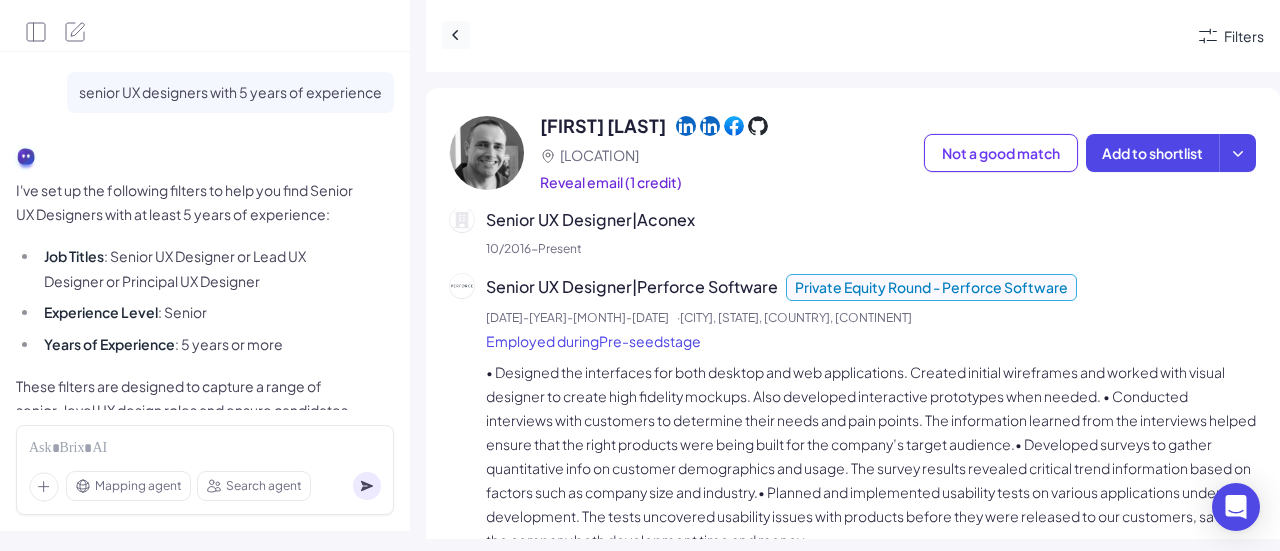 click 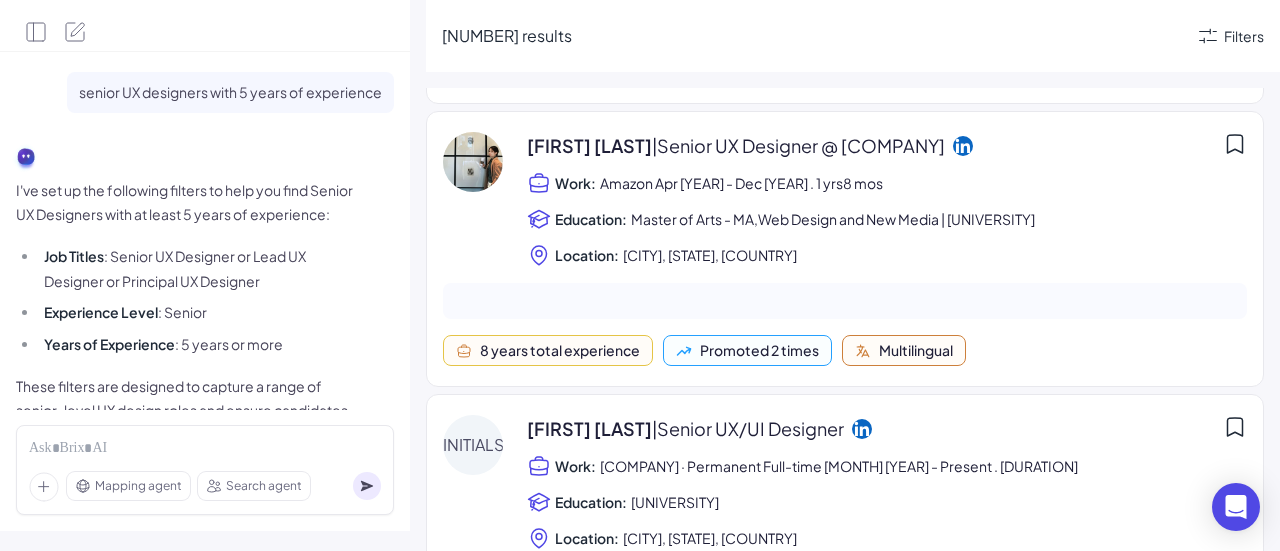 scroll, scrollTop: 3700, scrollLeft: 0, axis: vertical 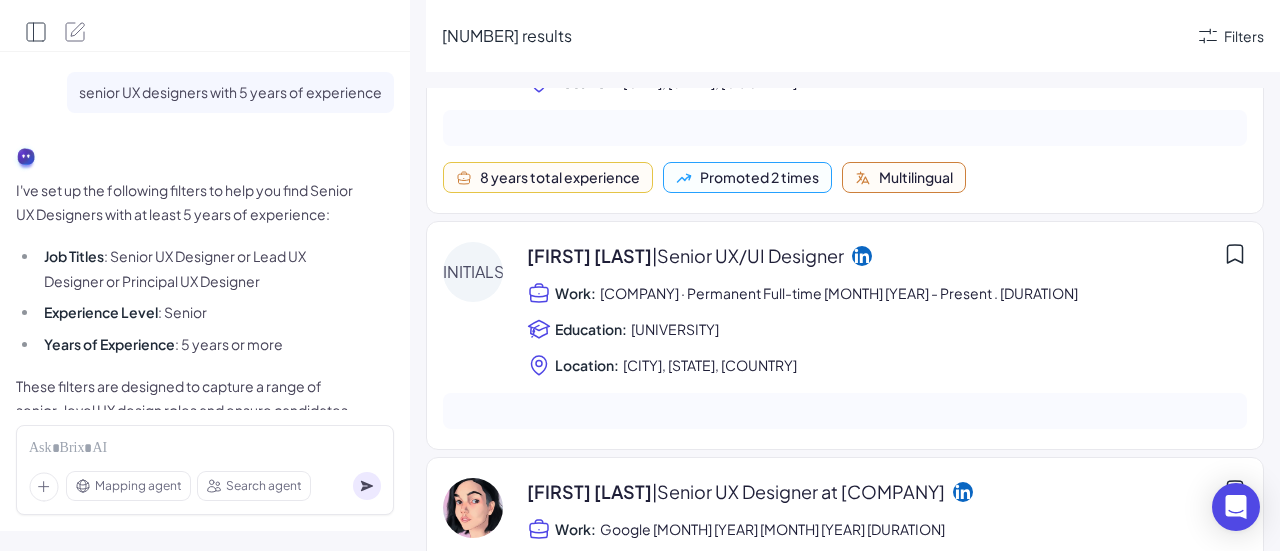 click 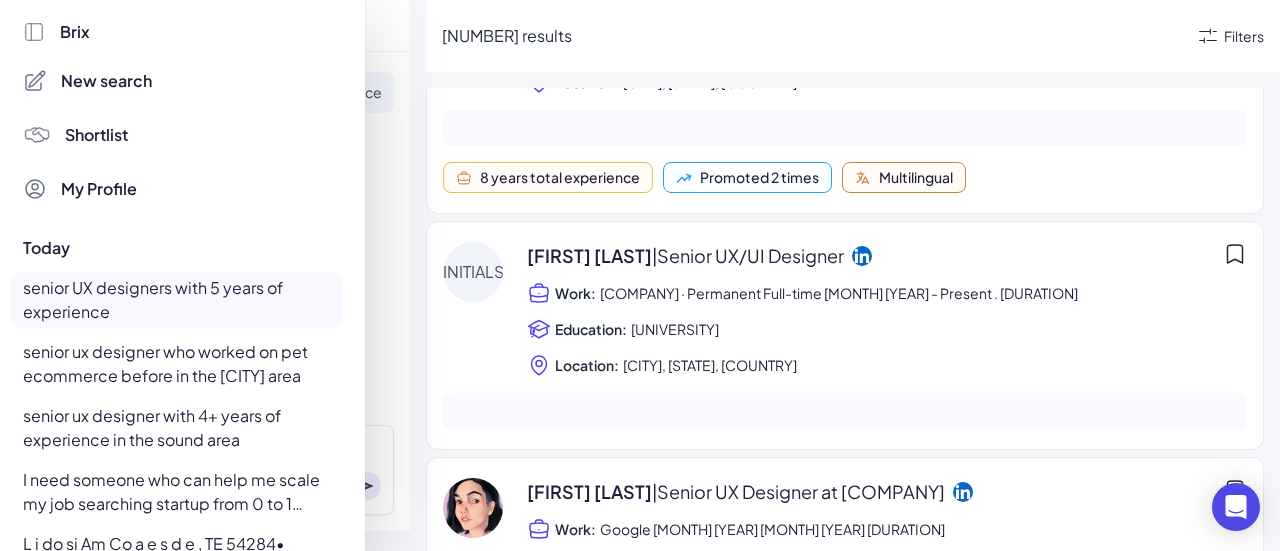 click on "Brix" at bounding box center [75, 32] 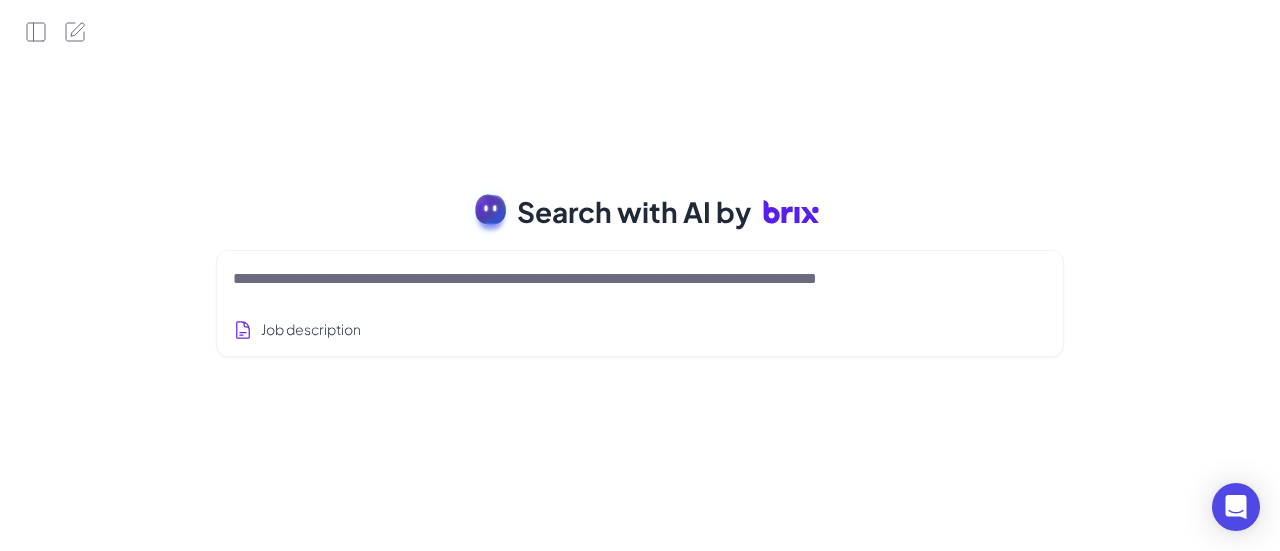 click at bounding box center (616, 279) 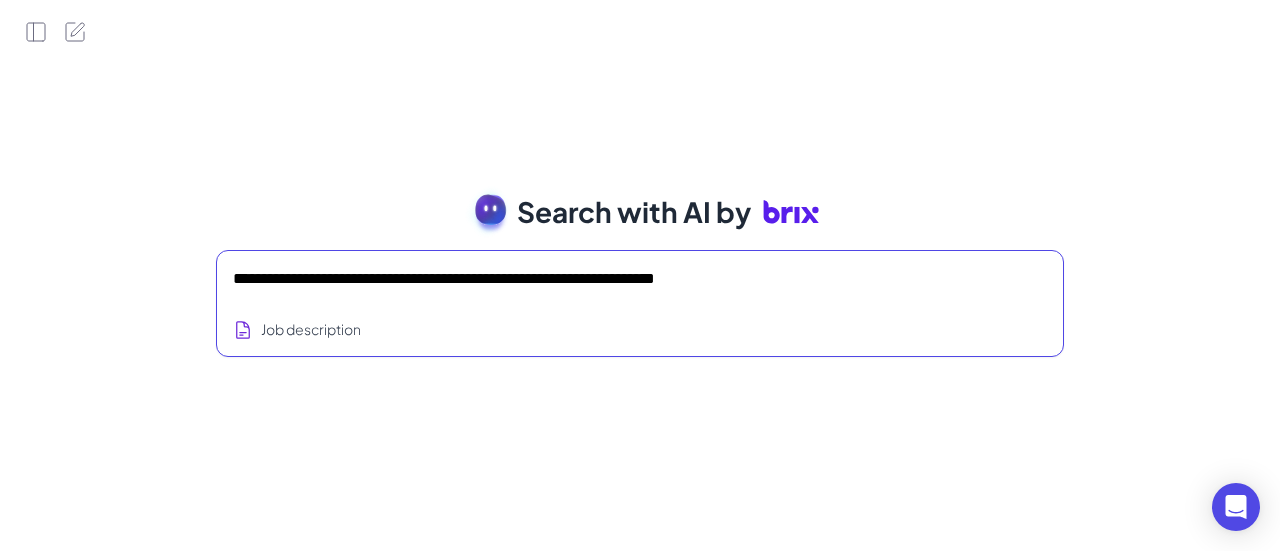 type on "**********" 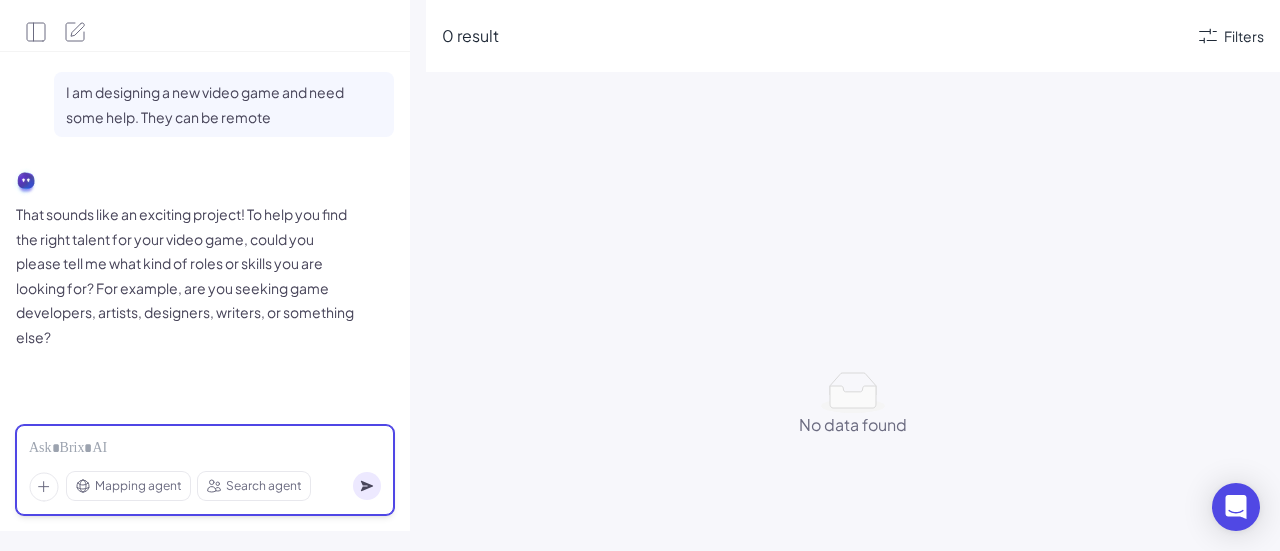 click at bounding box center [205, 449] 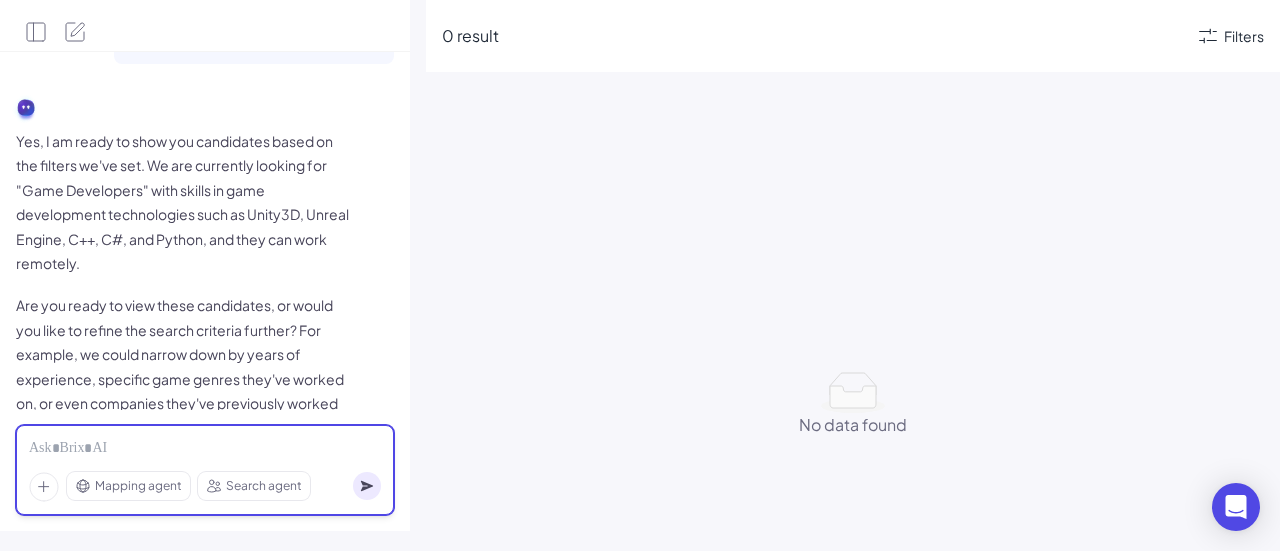 scroll, scrollTop: 755, scrollLeft: 0, axis: vertical 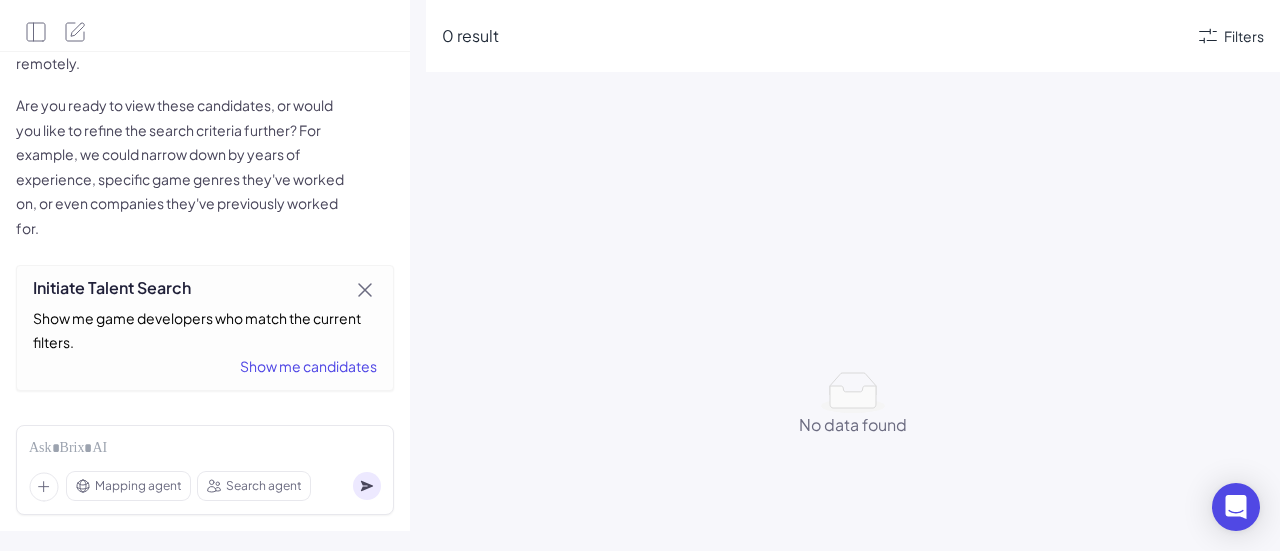 click on "Show me candidates" at bounding box center (205, 366) 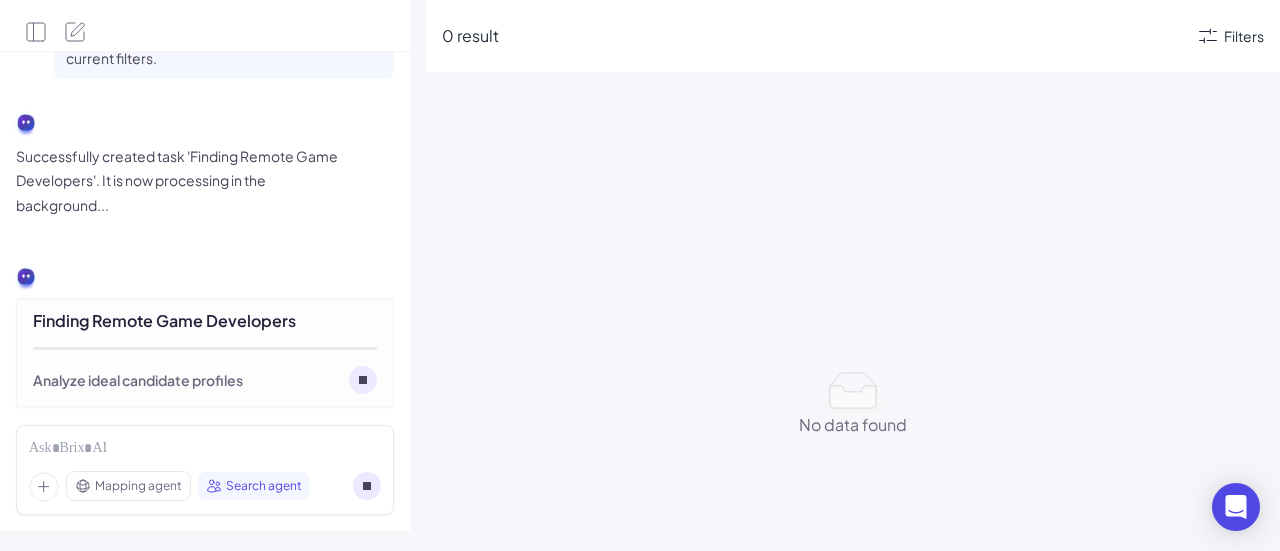 scroll, scrollTop: 1199, scrollLeft: 0, axis: vertical 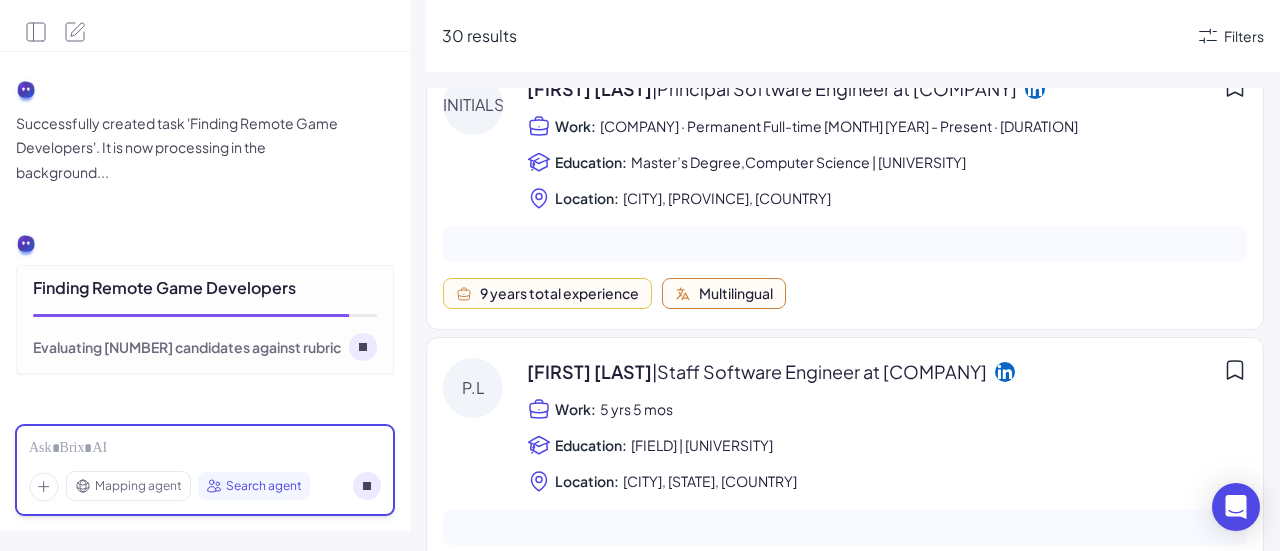 click at bounding box center [205, 449] 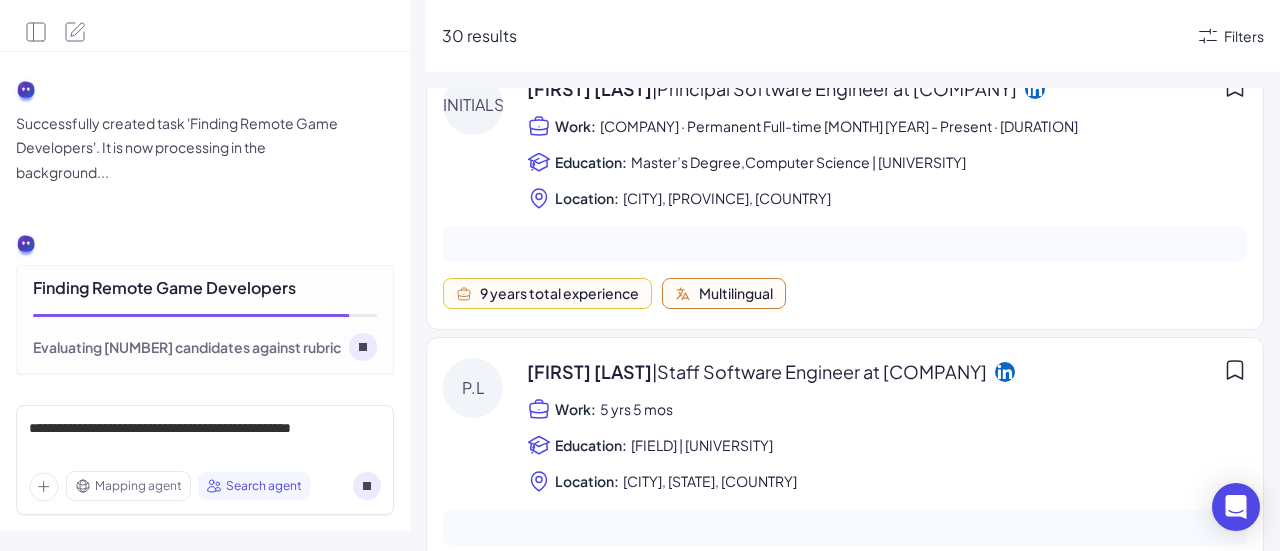 click 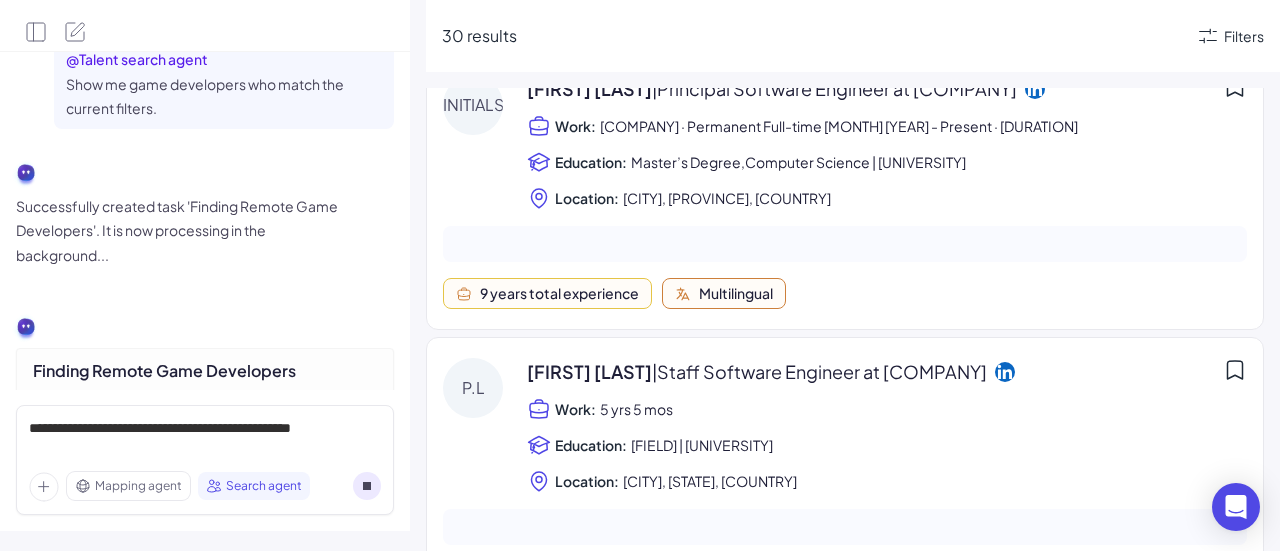 scroll, scrollTop: 1219, scrollLeft: 0, axis: vertical 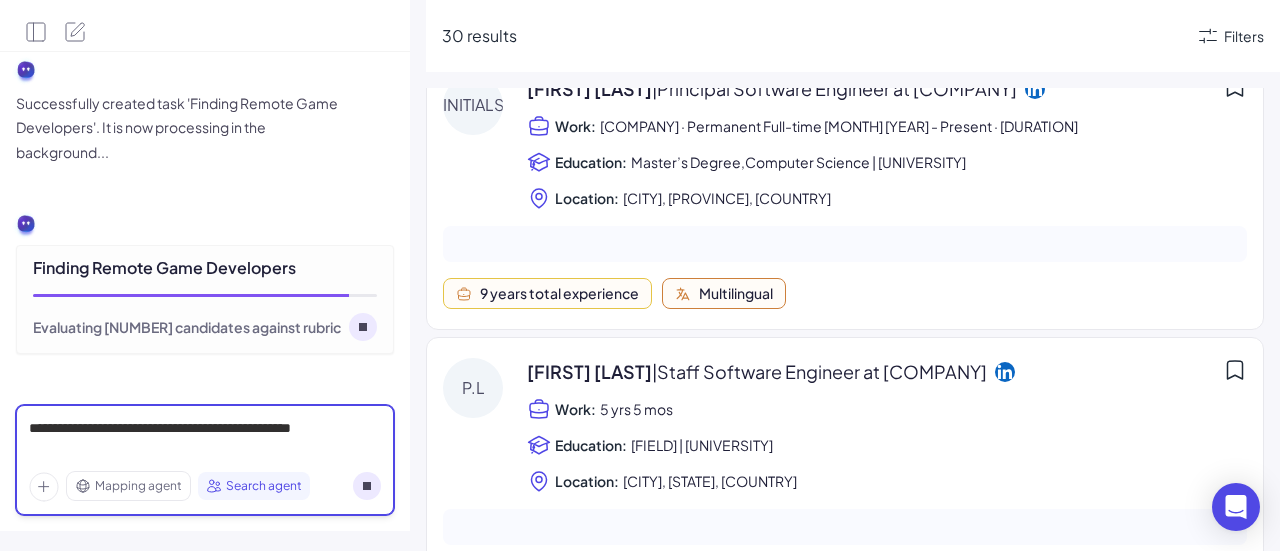 click on "**********" at bounding box center (205, 439) 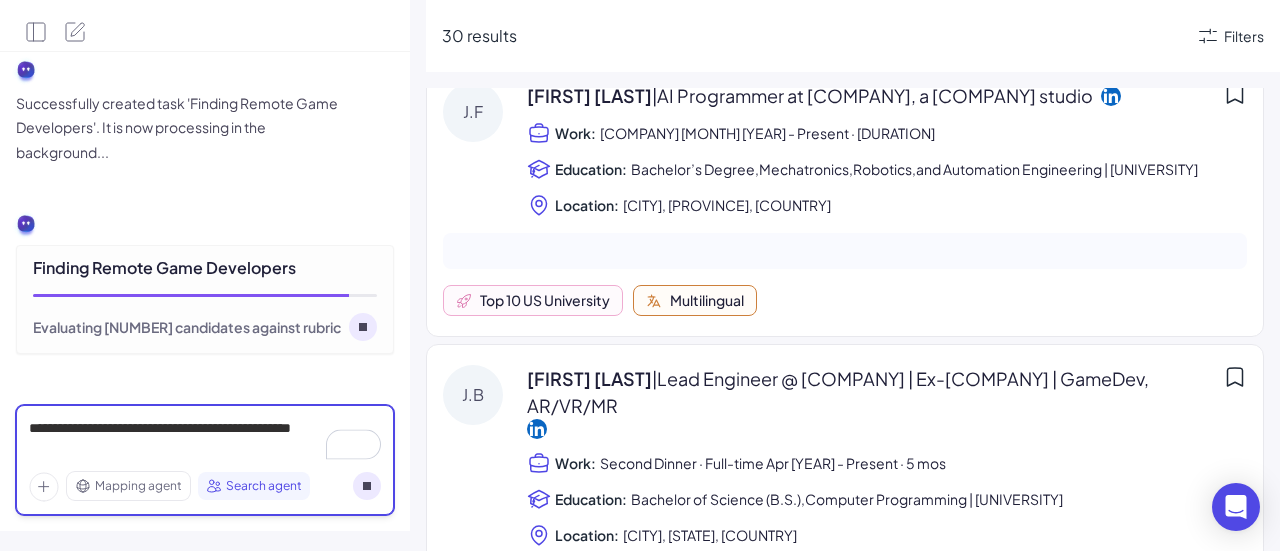 scroll, scrollTop: 2600, scrollLeft: 0, axis: vertical 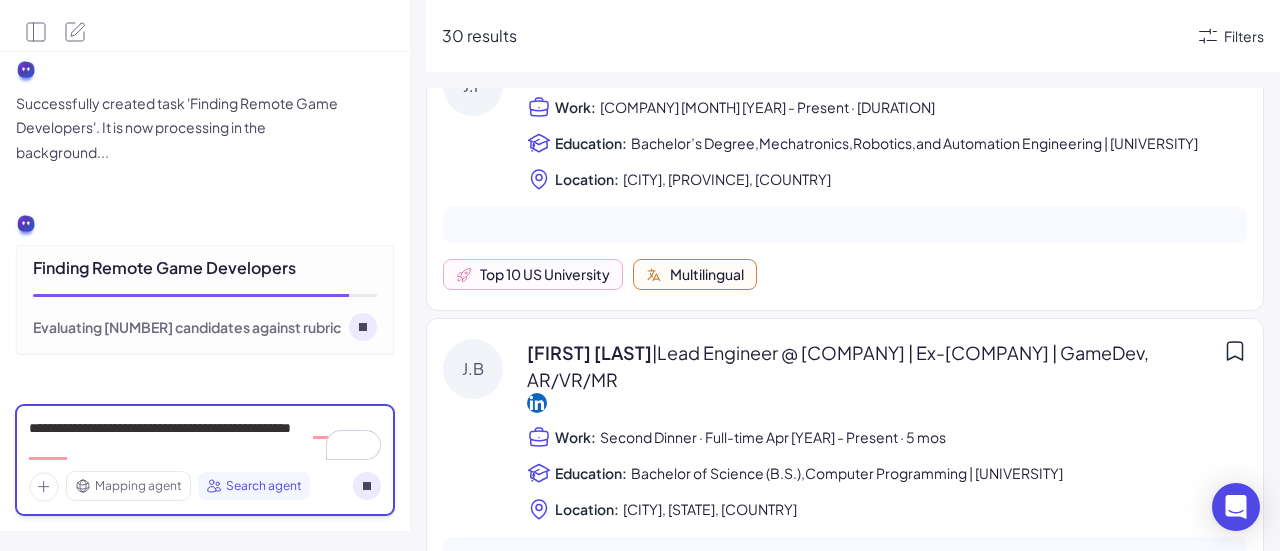 click on "**********" at bounding box center [205, 439] 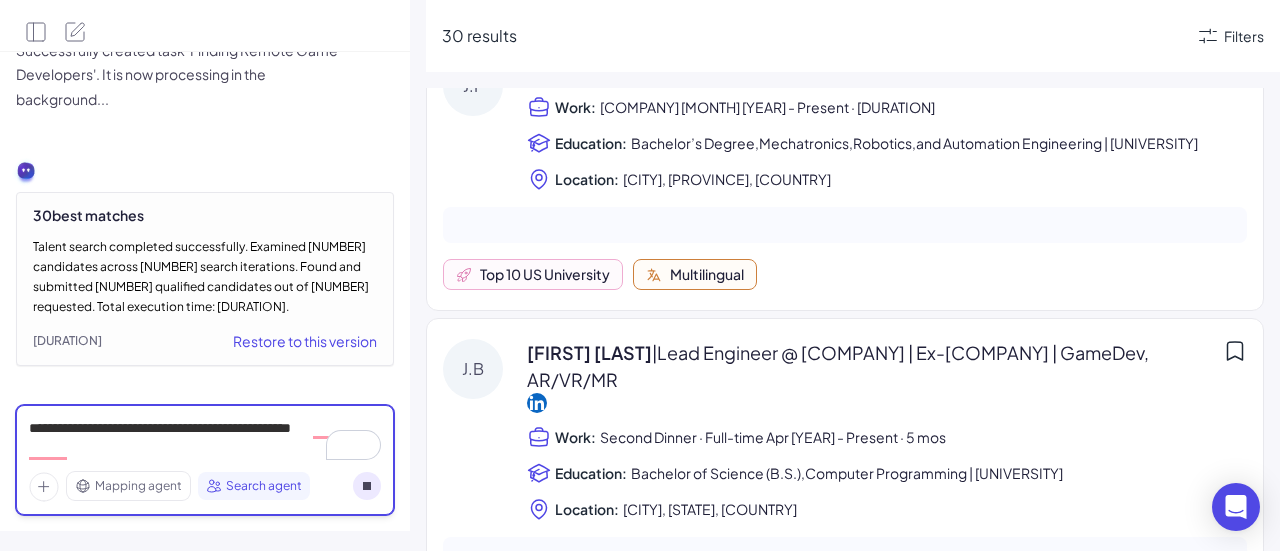 scroll, scrollTop: 1284, scrollLeft: 0, axis: vertical 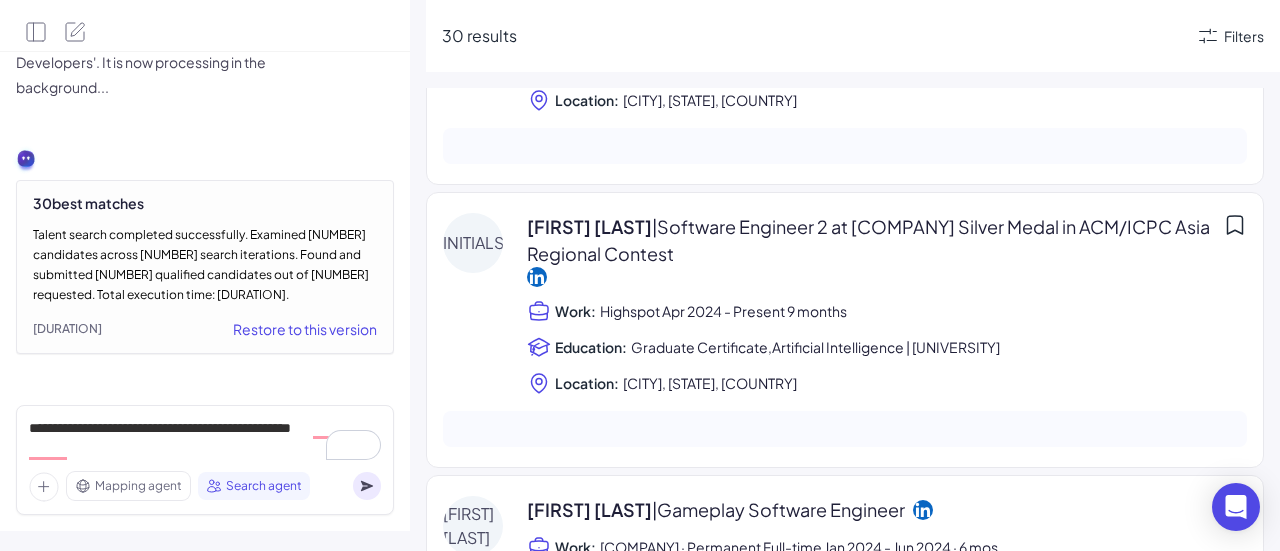 click on "[FIRST] [LAST]  |  Software Engineer 2 at [COMPANY]
Silver Medal in ACM/ICPC Asia Regional Contest" at bounding box center (871, 240) 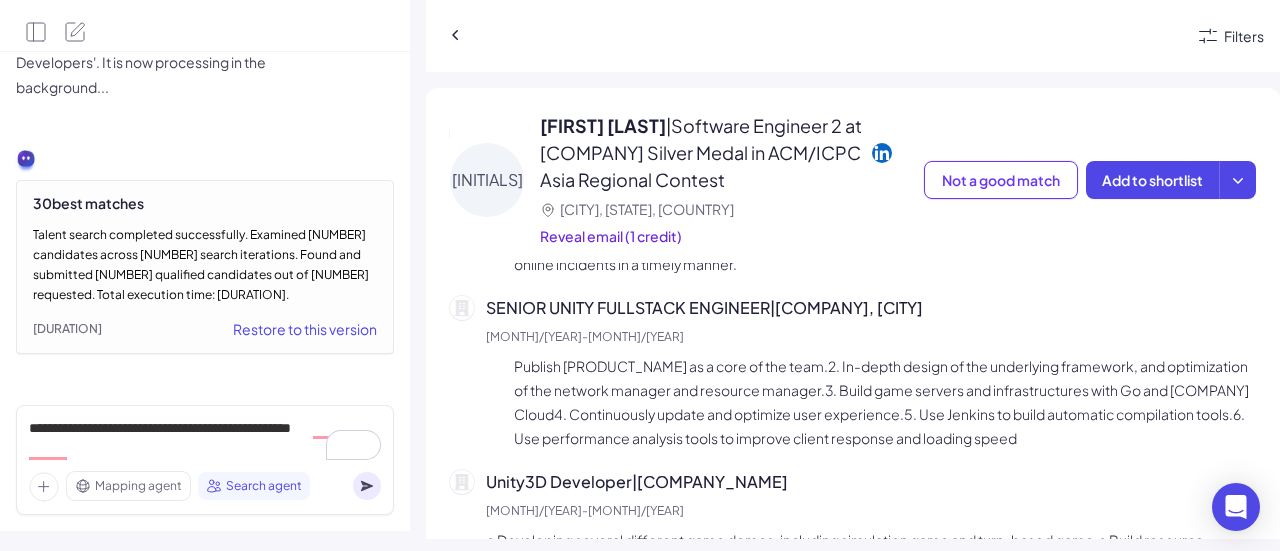 scroll, scrollTop: 800, scrollLeft: 0, axis: vertical 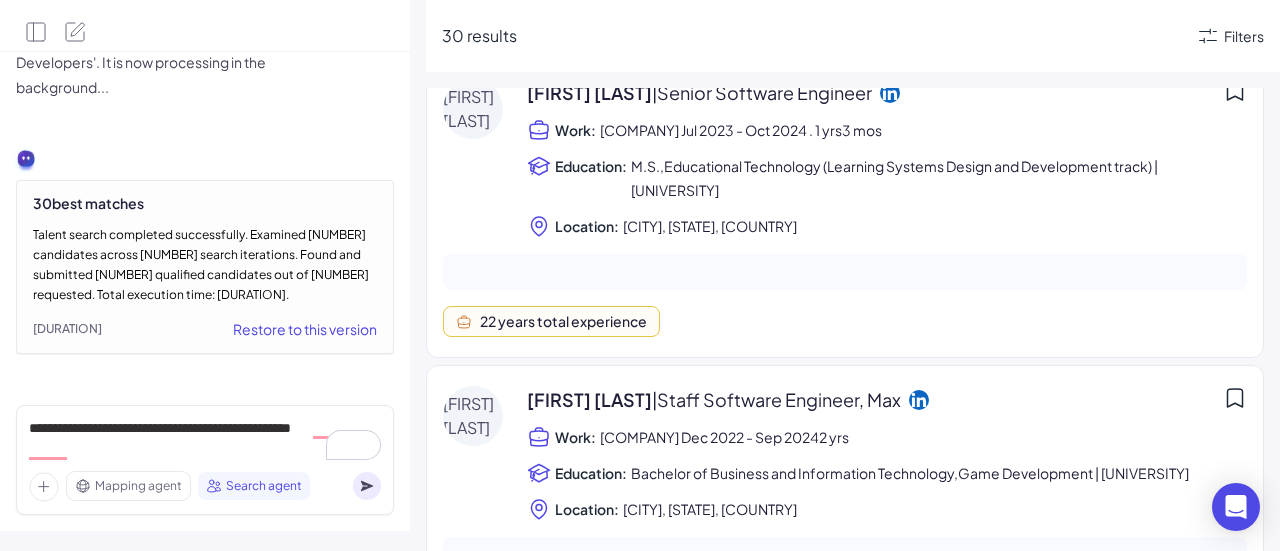 click on "[FIRST] [LAST]  |  Senior Software Engineer Work: [COMPANY]  [MONTH] [YEAR] - [MONTH] [YEAR] . [DURATION] Education: M.S.,[FIELD] ([TRACK]) | [UNIVERSITY] Location: [CITY], [STATE], [COUNTRY]" at bounding box center (887, 158) 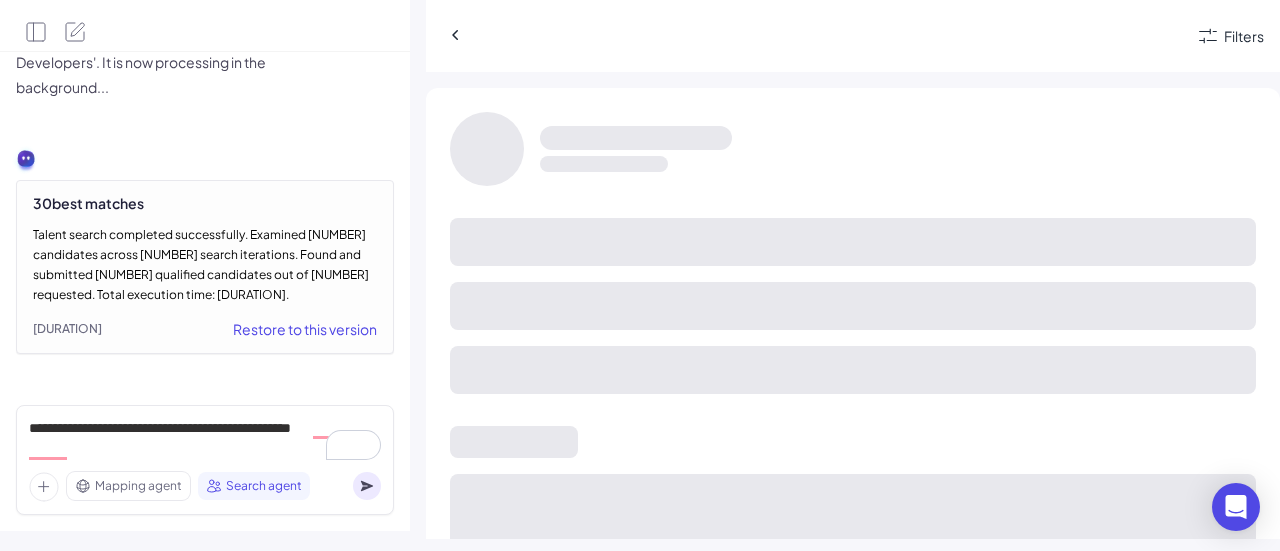 scroll, scrollTop: 7504, scrollLeft: 0, axis: vertical 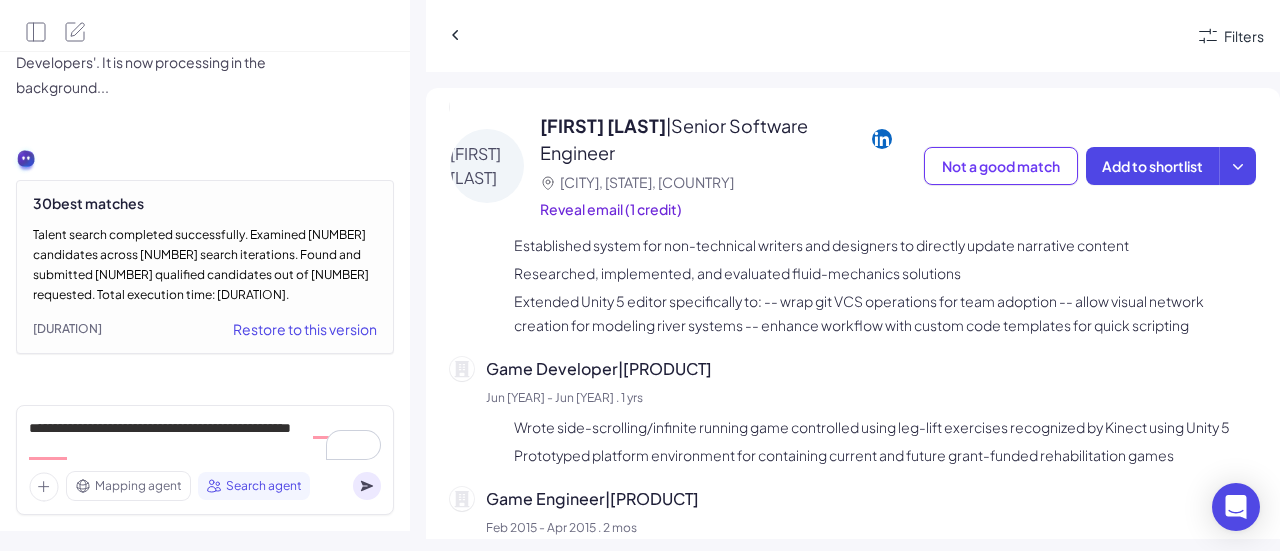 click on "[FIRST] [LAST] | Senior Software Engineer [CITY], [STATE], [COUNTRY] Reveal email (1 credit) Not a good match Add to shortlist" at bounding box center (853, 162) 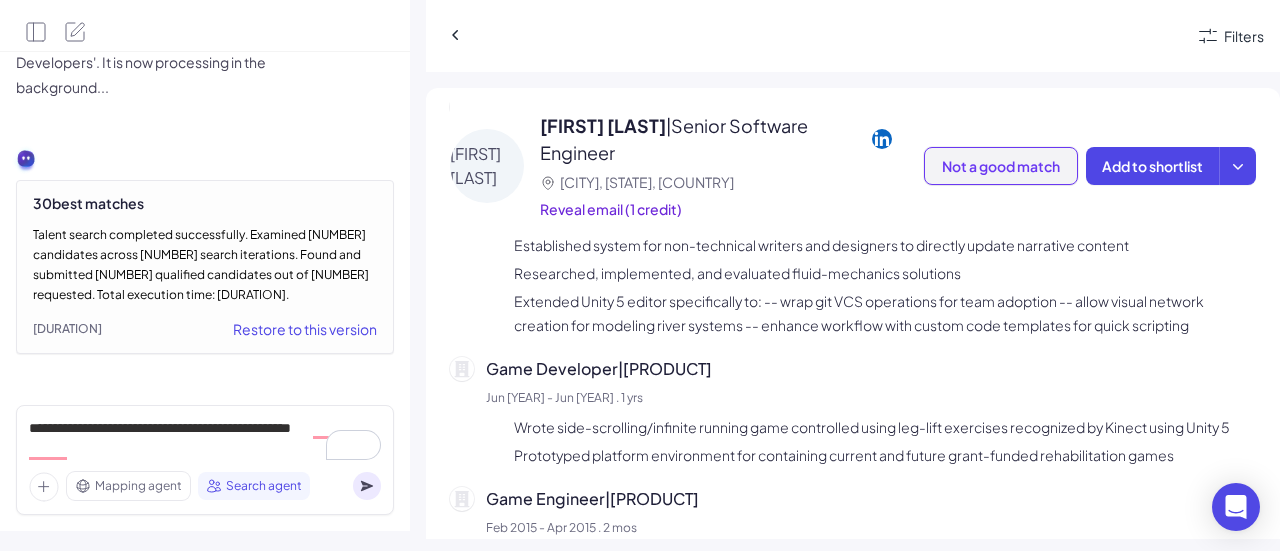 click on "Not a good match" at bounding box center [1001, 166] 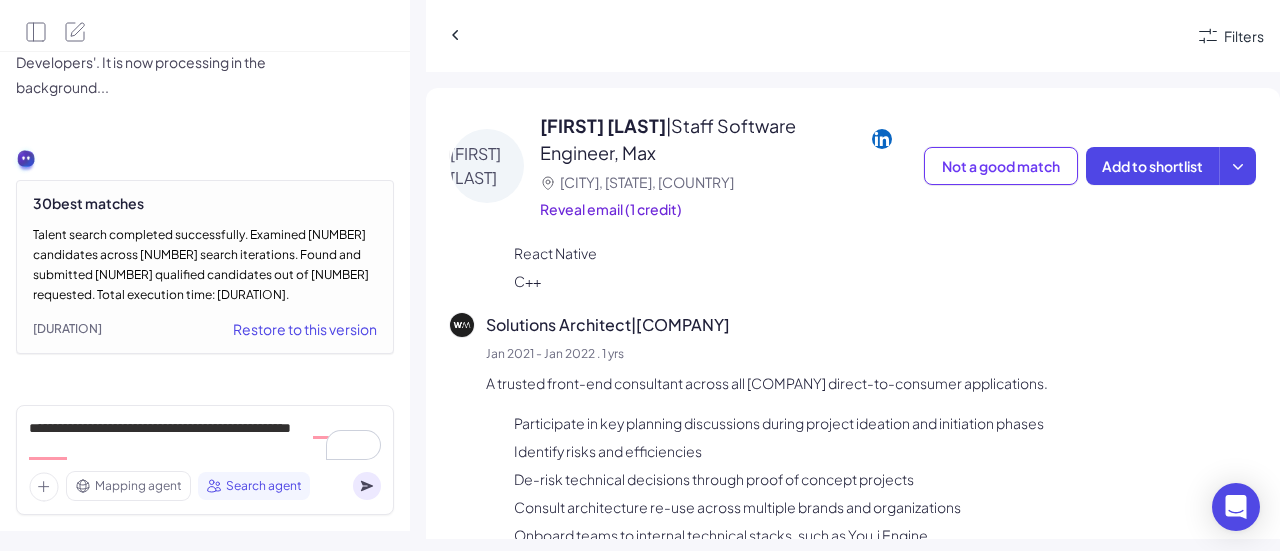 scroll, scrollTop: 1136, scrollLeft: 0, axis: vertical 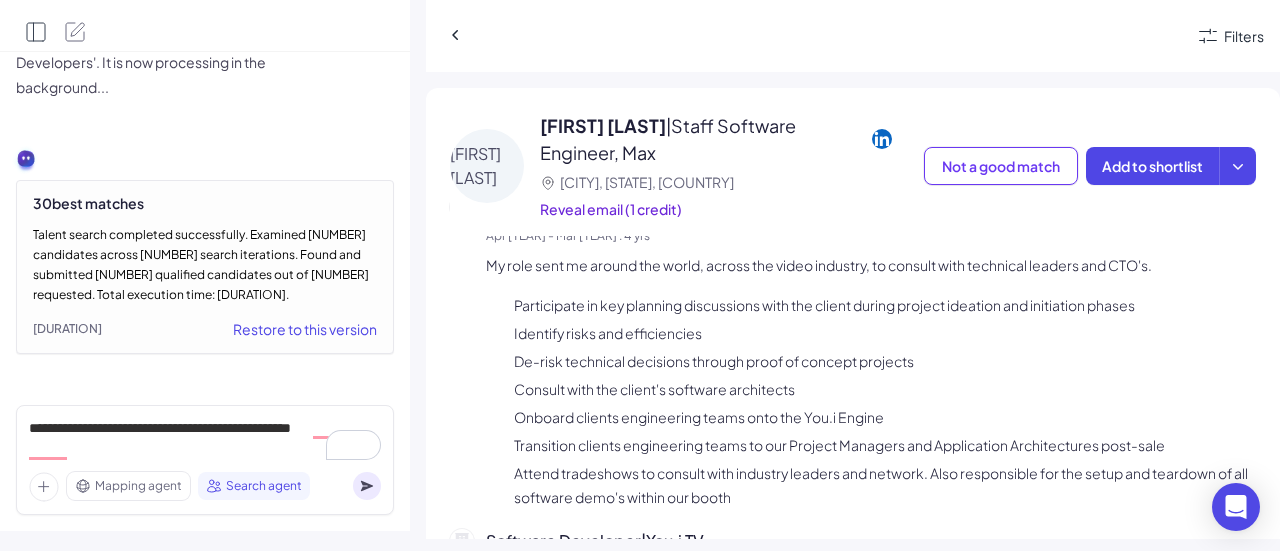 click 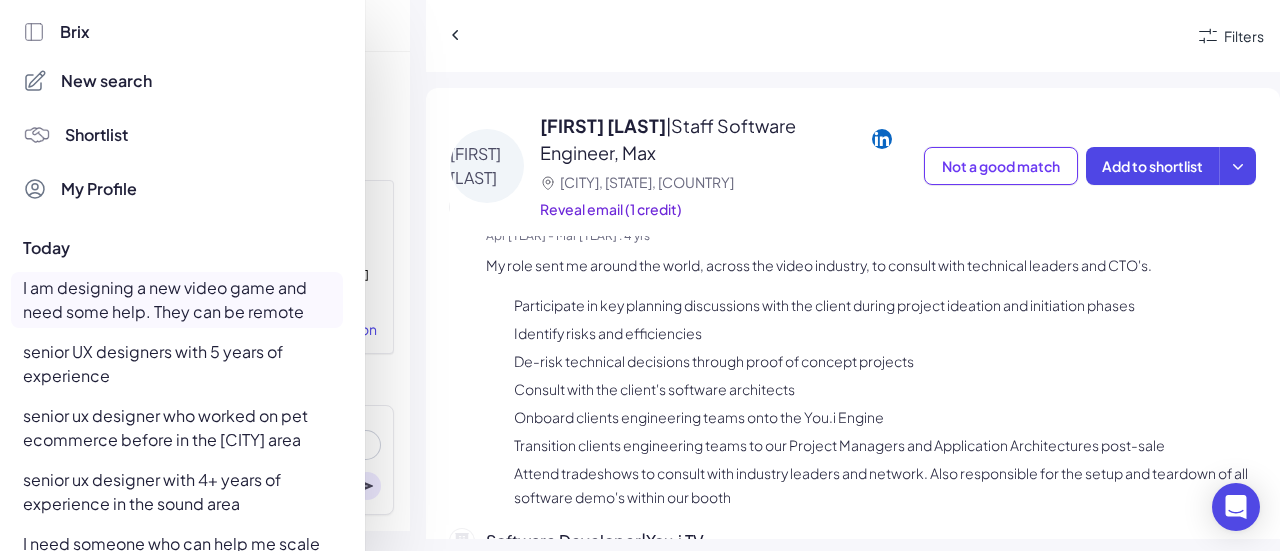 click on "senior UX designers with 5 years of experience" at bounding box center (177, 364) 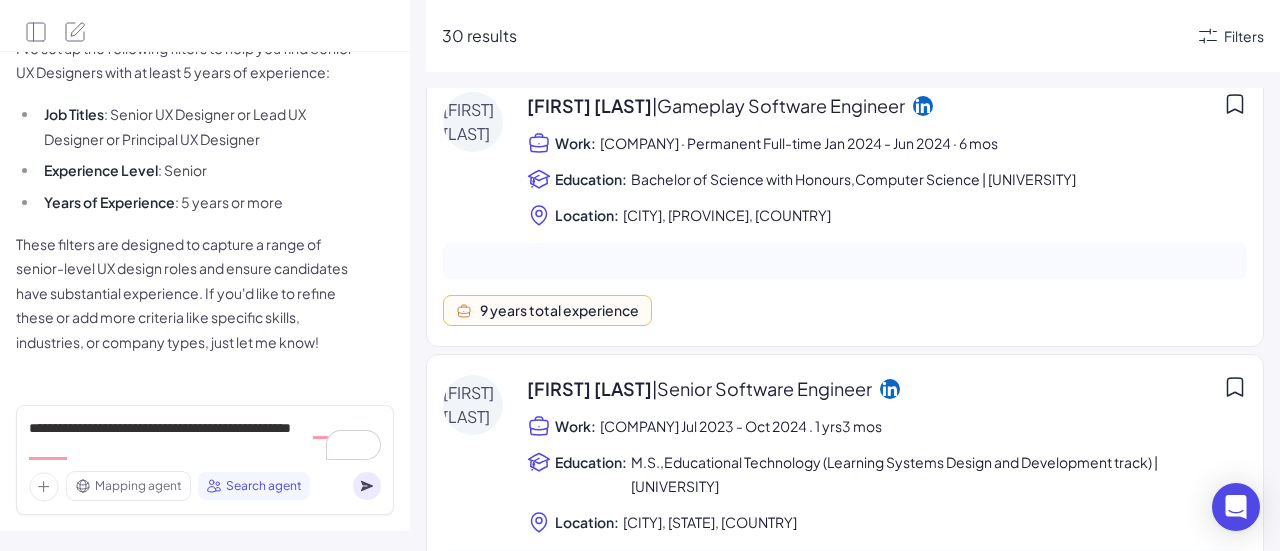 scroll, scrollTop: 191, scrollLeft: 0, axis: vertical 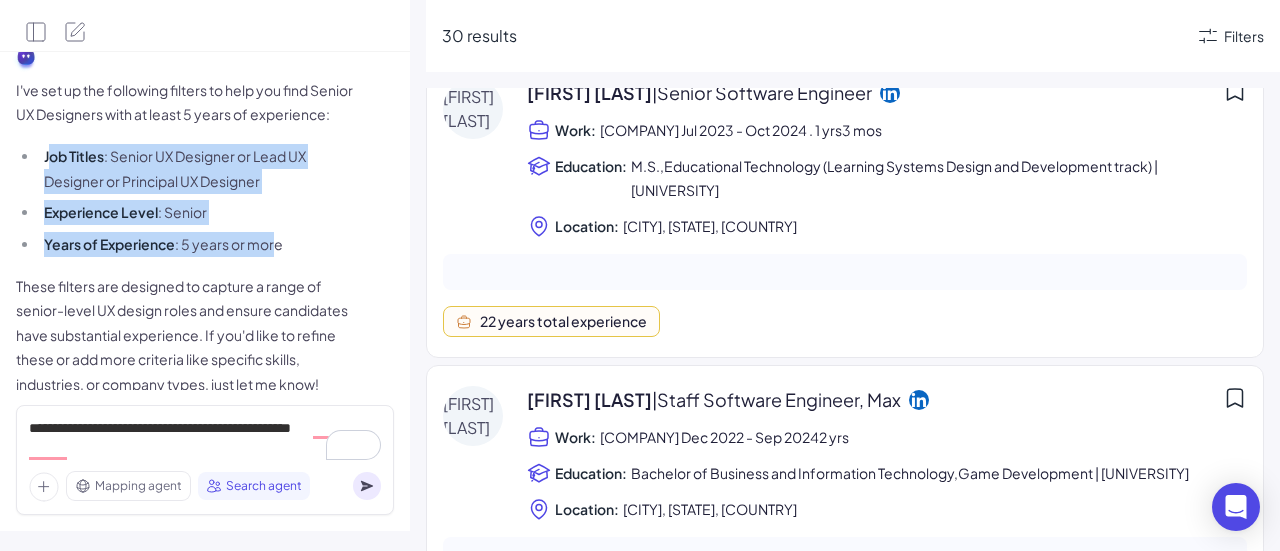 drag, startPoint x: 53, startPoint y: 187, endPoint x: 275, endPoint y: 262, distance: 234.32669 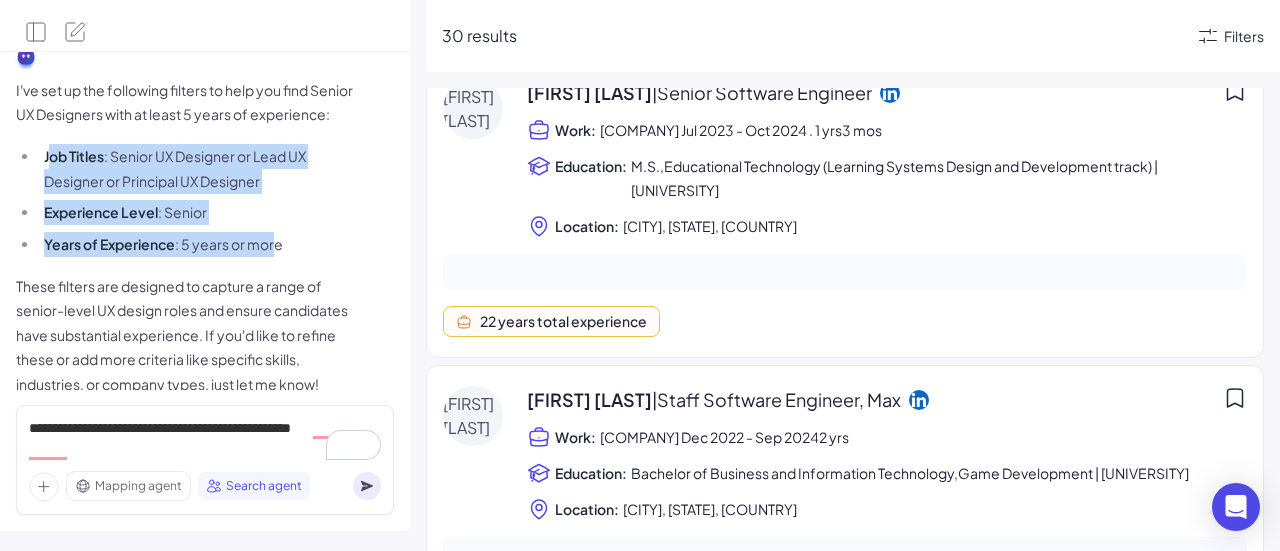 click on "Job Titles : Senior UX Designer or Lead UX Designer or Principal UX Designer
Experience Level : Senior
Years of Experience : 5 years or more" at bounding box center [186, 200] 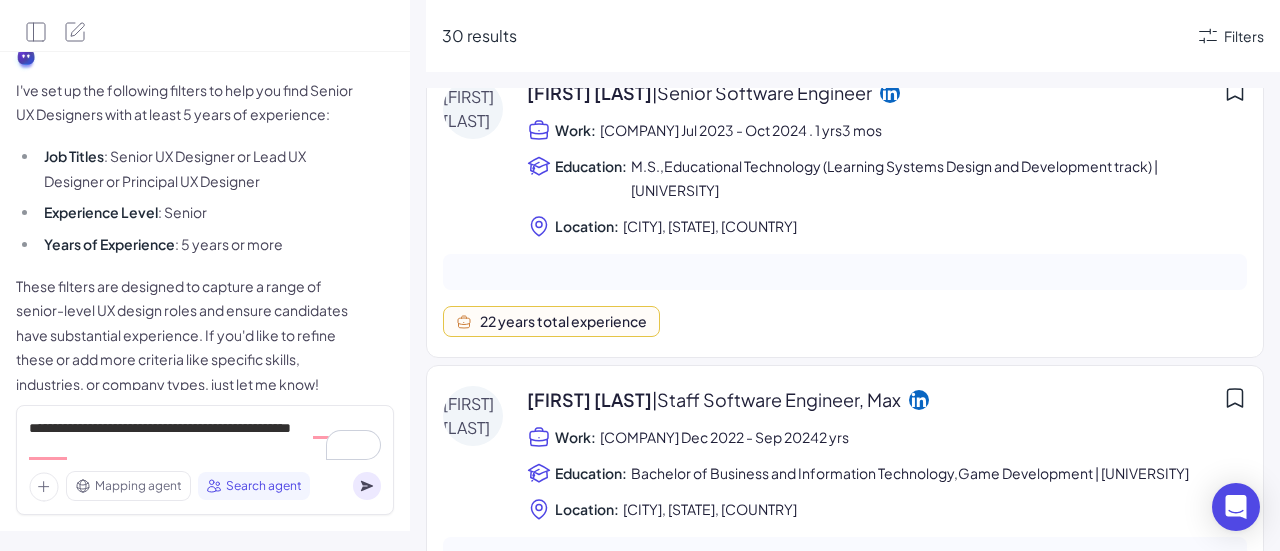 click on "These filters are designed to capture a range of senior-level UX design roles and ensure candidates have substantial experience. If you'd like to refine these or add more criteria like specific skills, industries, or company types, just let me know!" at bounding box center [186, 335] 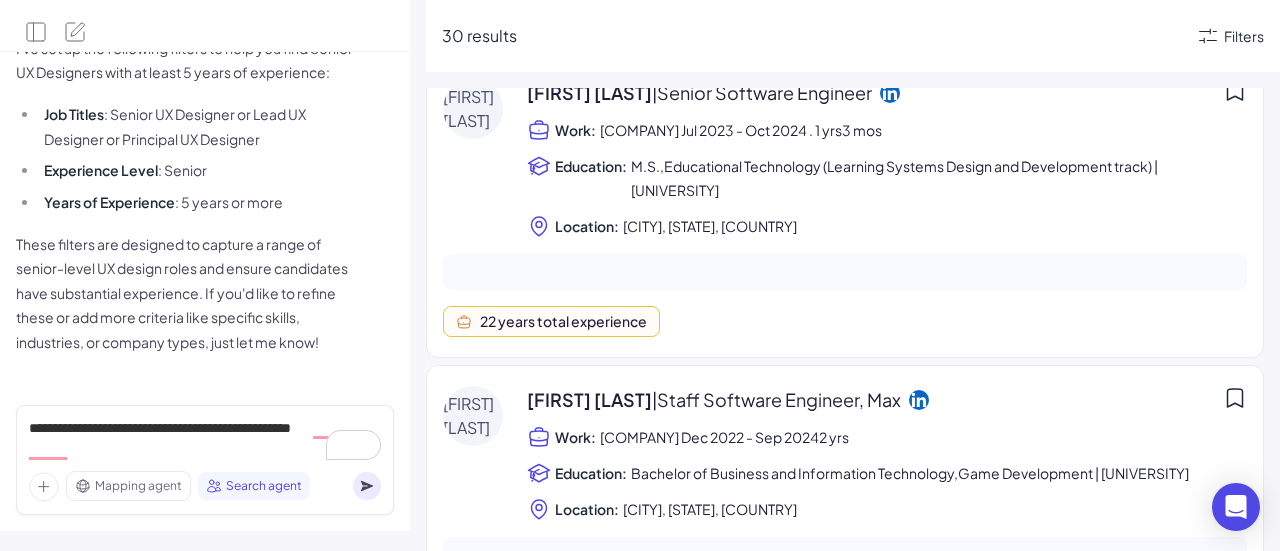 scroll, scrollTop: 191, scrollLeft: 0, axis: vertical 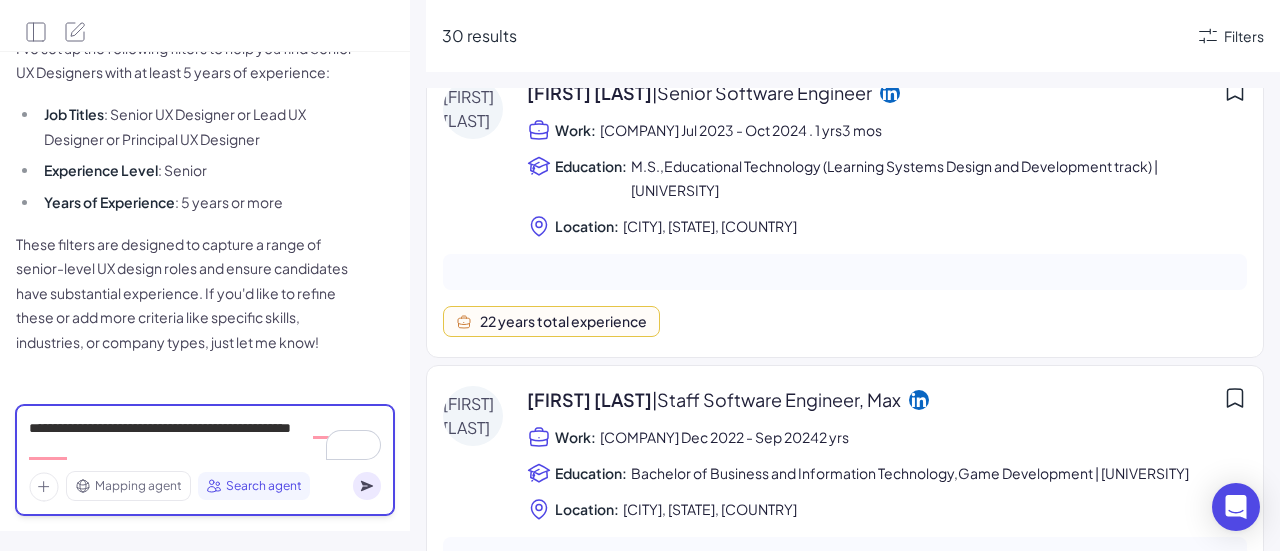 click on "**********" at bounding box center (205, 439) 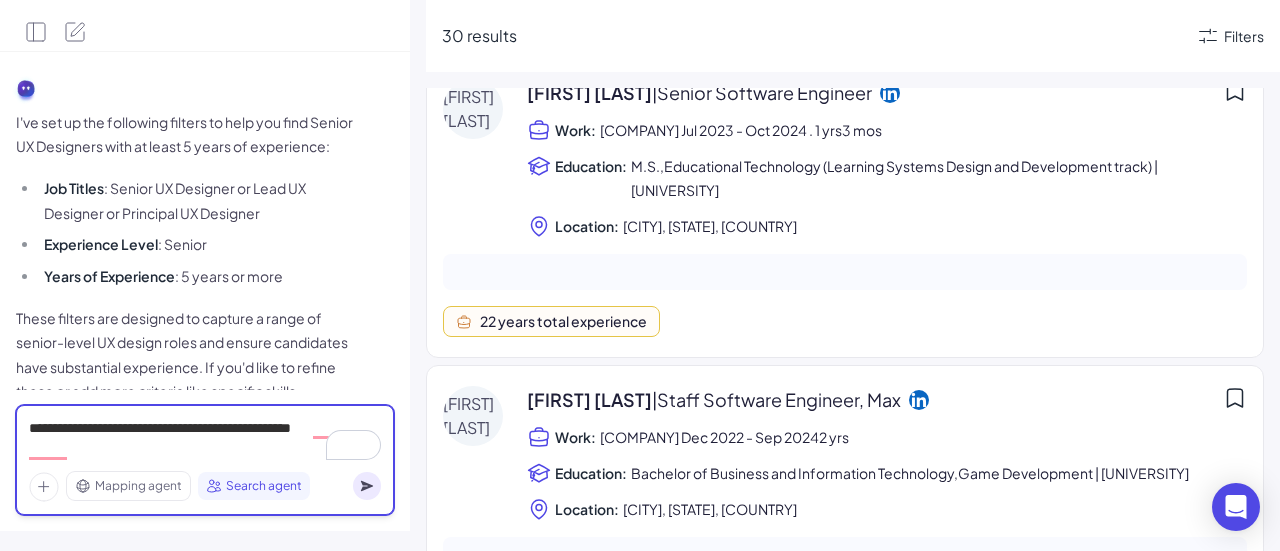 scroll, scrollTop: 100, scrollLeft: 0, axis: vertical 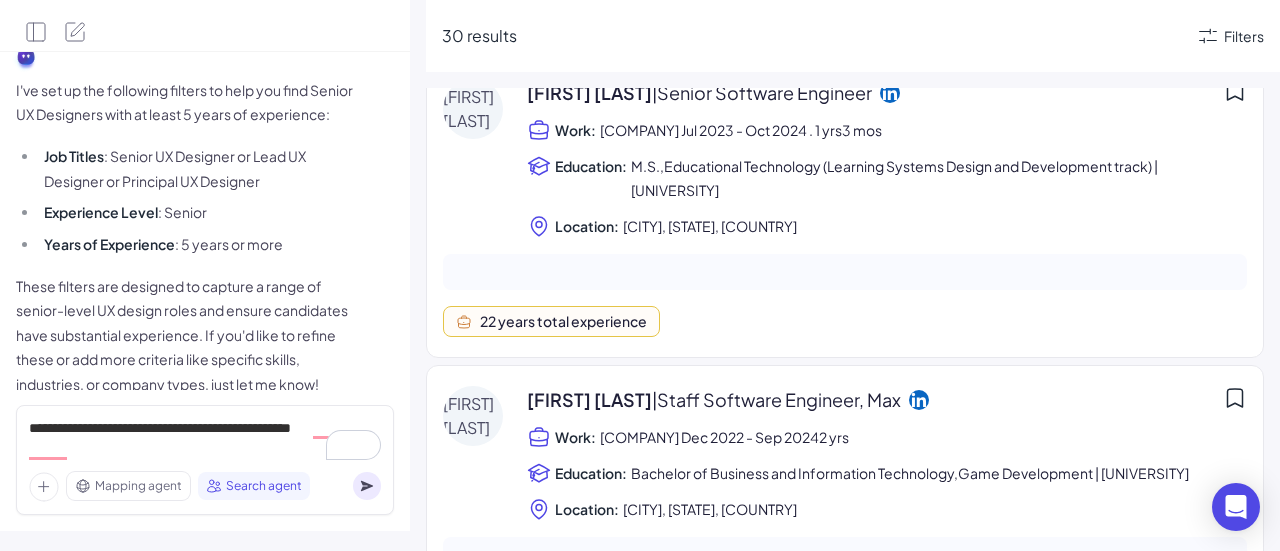 click on "Mapping agent" at bounding box center (138, 486) 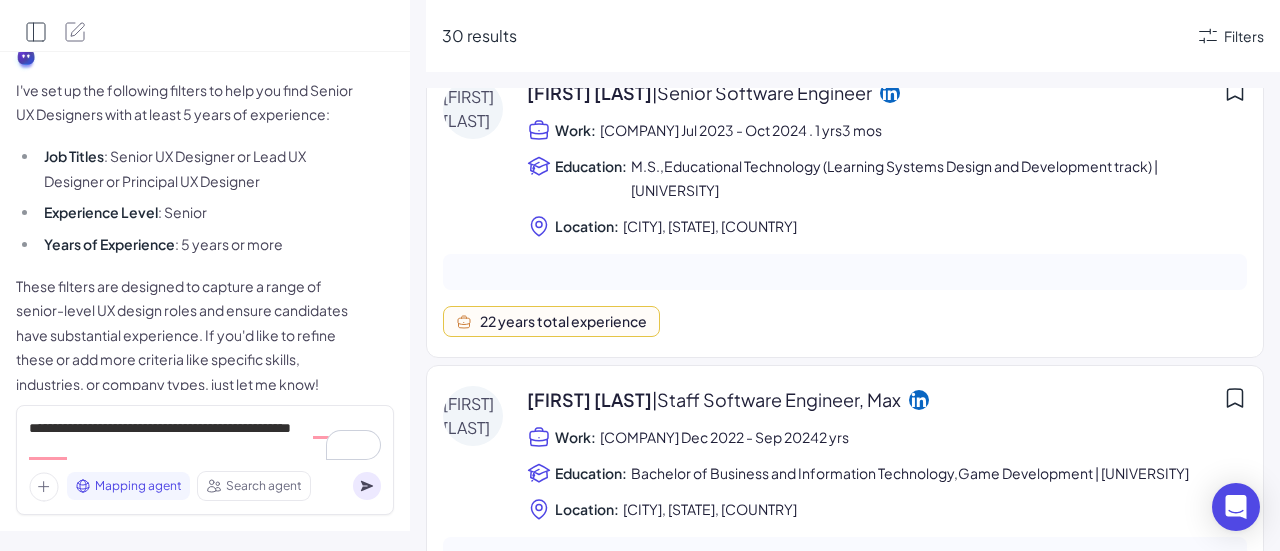 click 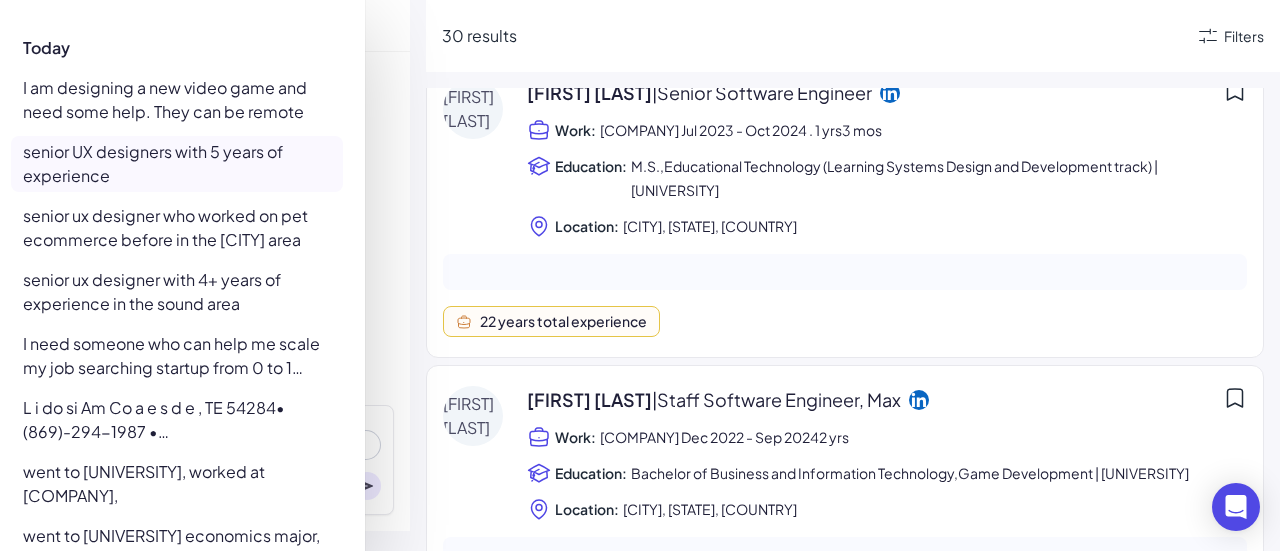 scroll, scrollTop: 100, scrollLeft: 0, axis: vertical 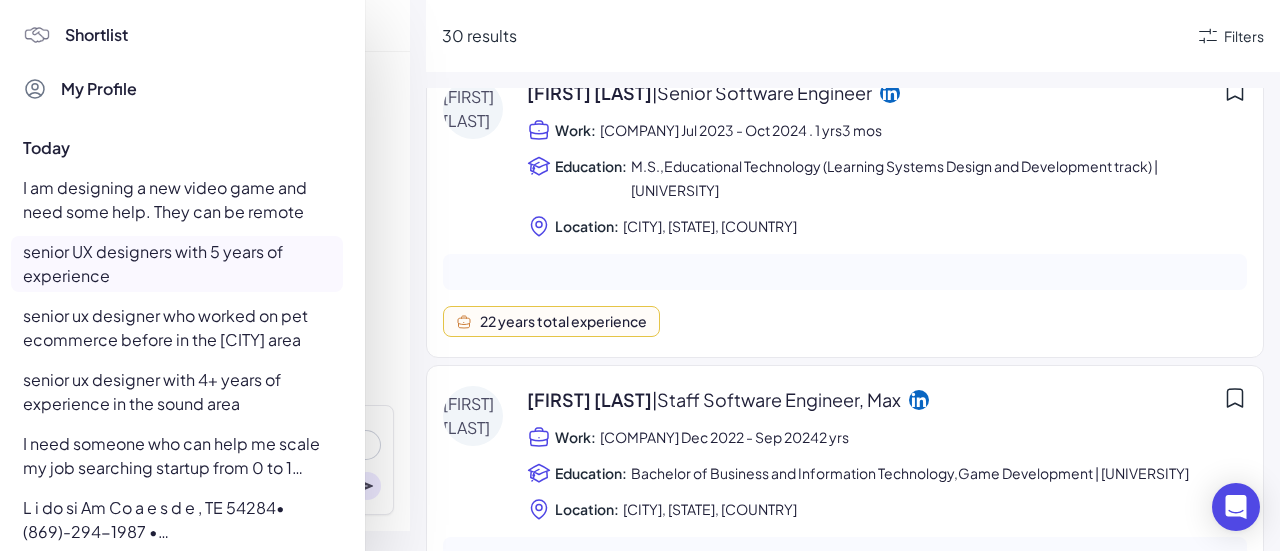 click on "I am designing a new video game and need some help. They can be remote" at bounding box center [177, 200] 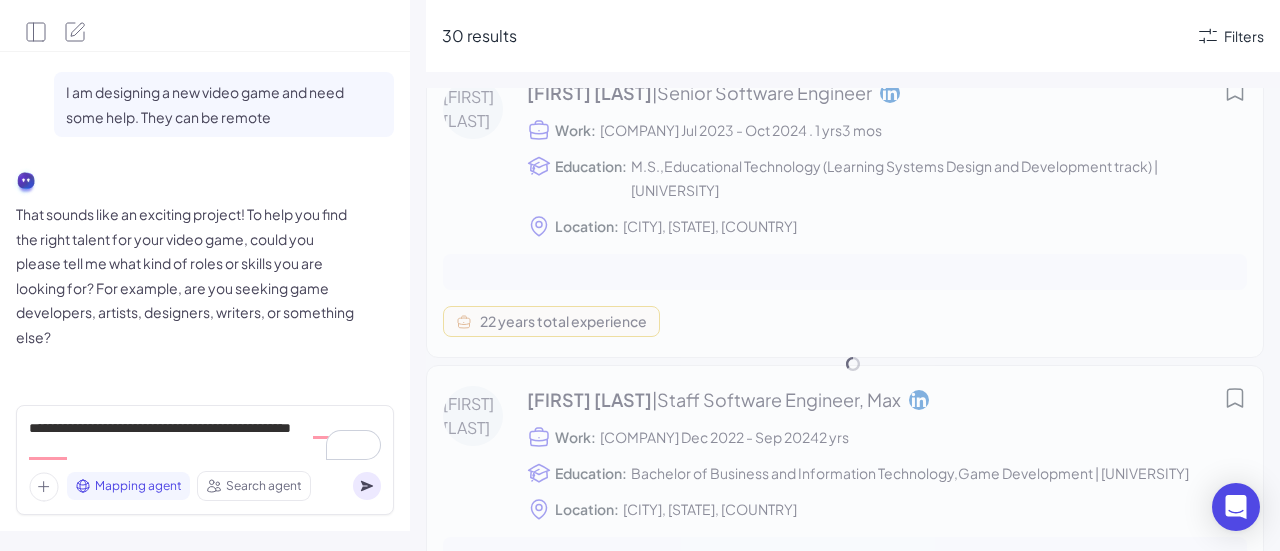 scroll, scrollTop: 1284, scrollLeft: 0, axis: vertical 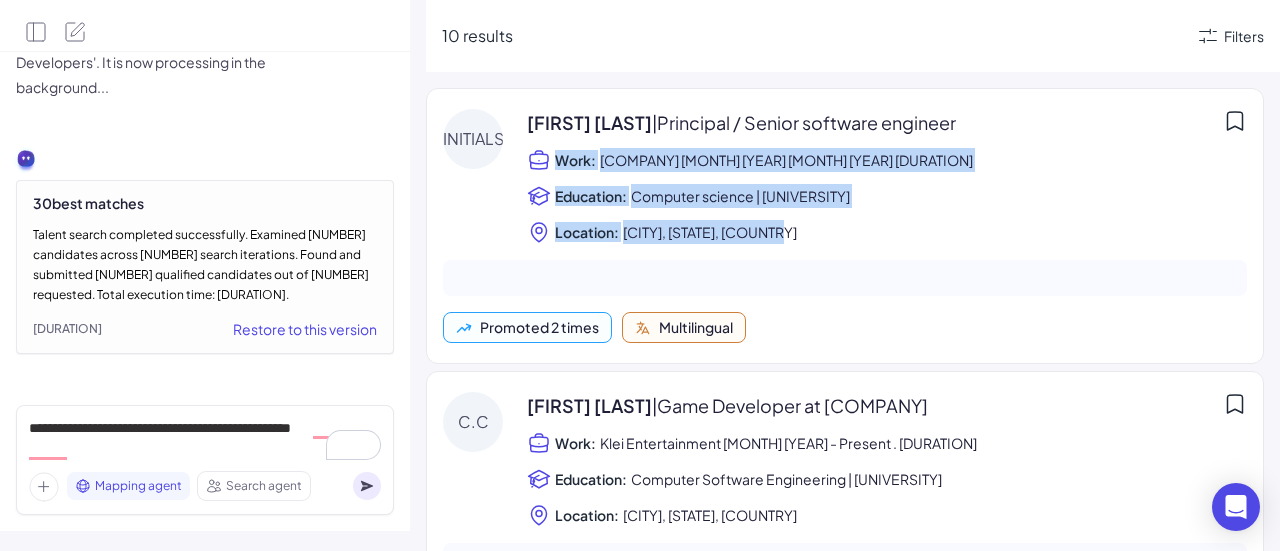 drag, startPoint x: 532, startPoint y: 165, endPoint x: 885, endPoint y: 225, distance: 358.06284 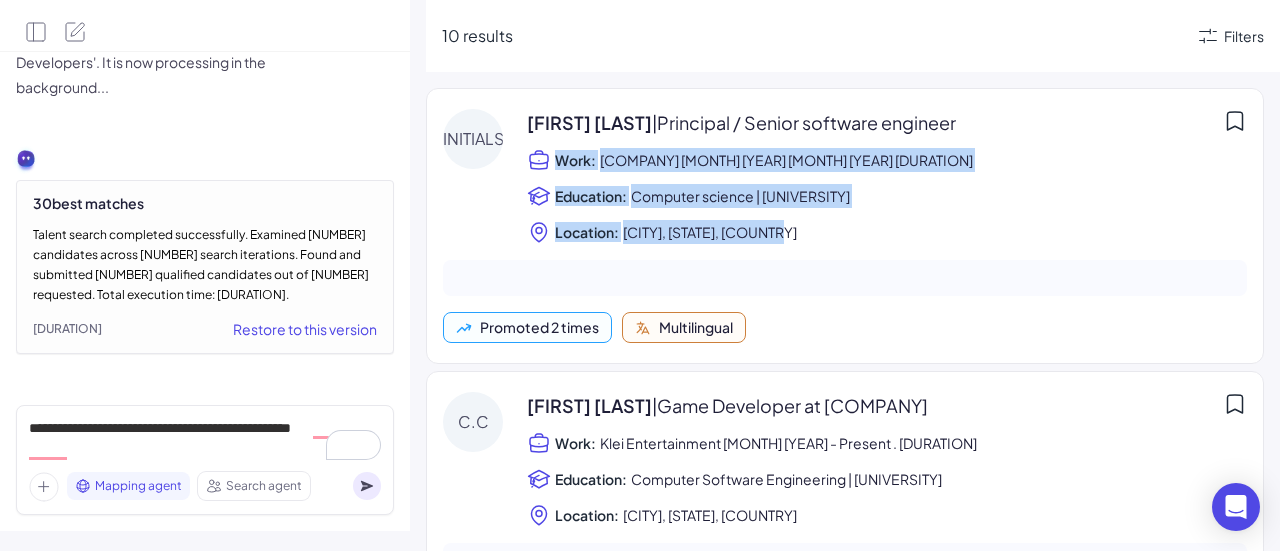 click on "[FIRST] [LAST] | Principal / Senior software engineer Work: [COMPANY] Jun 2023 Mar 2024 10 months Education: Computer science | [UNIVERSITY] Location: [CITY], [STATE], [COUNTRY]" at bounding box center (887, 176) 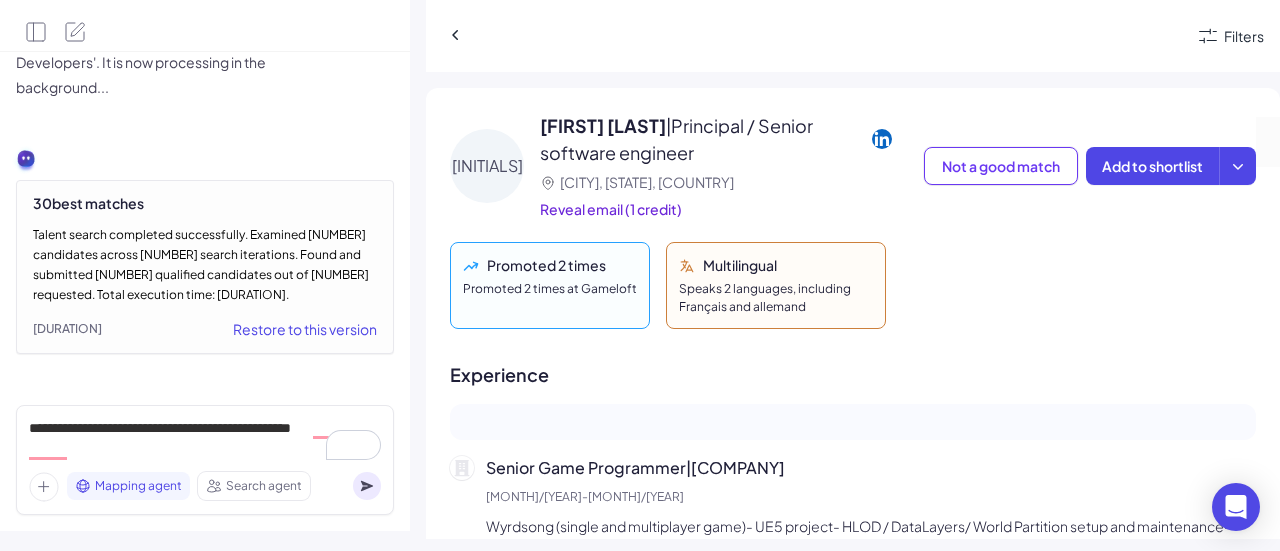 scroll, scrollTop: 200, scrollLeft: 0, axis: vertical 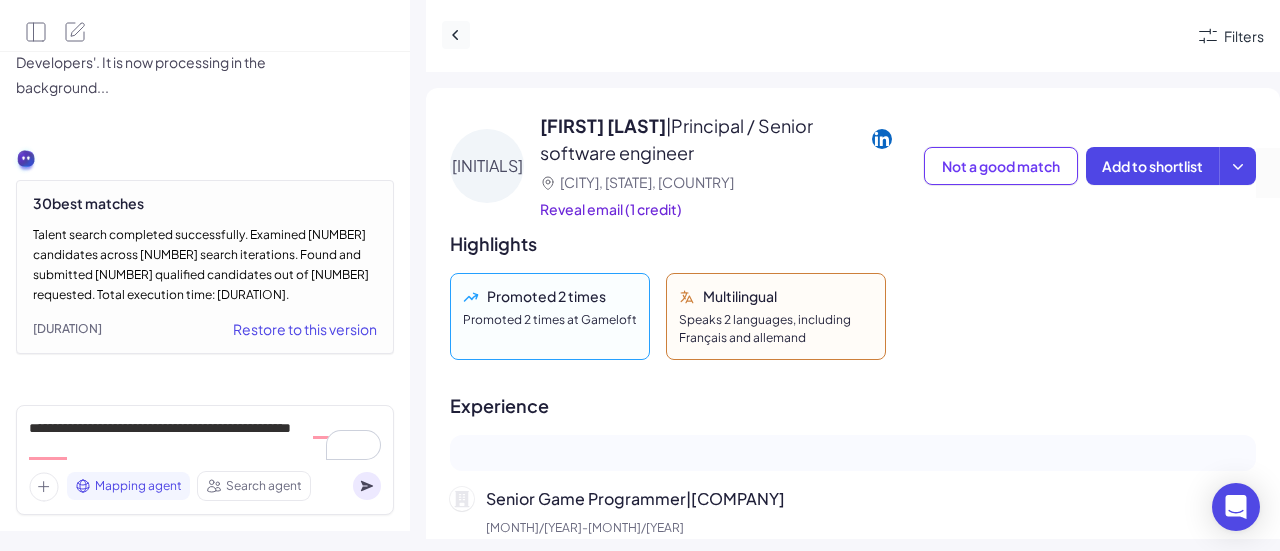 click 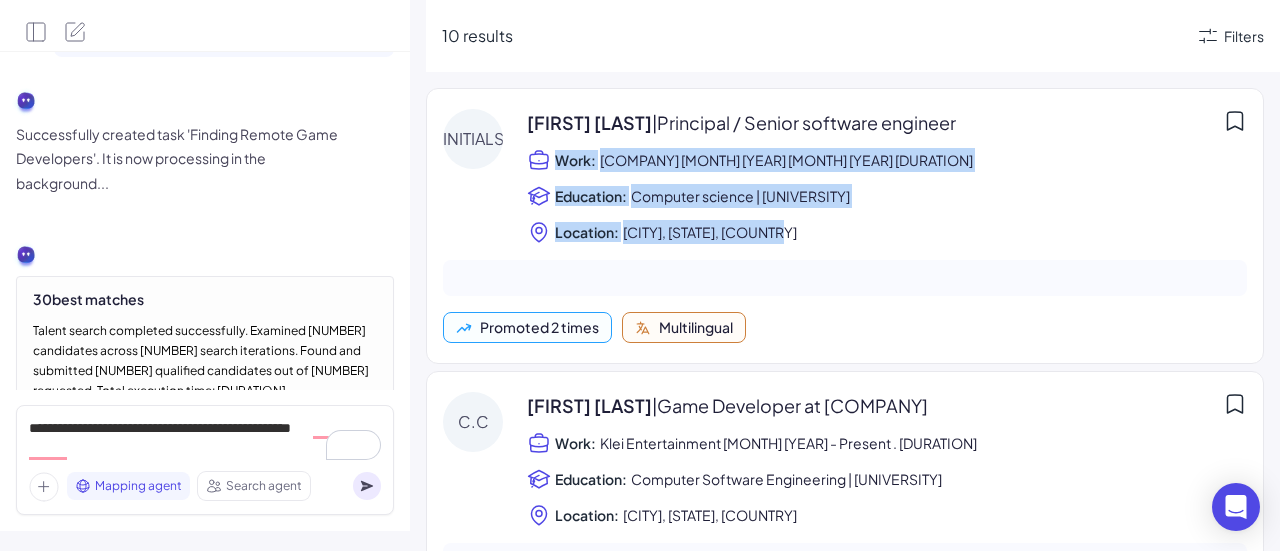 scroll, scrollTop: 1284, scrollLeft: 0, axis: vertical 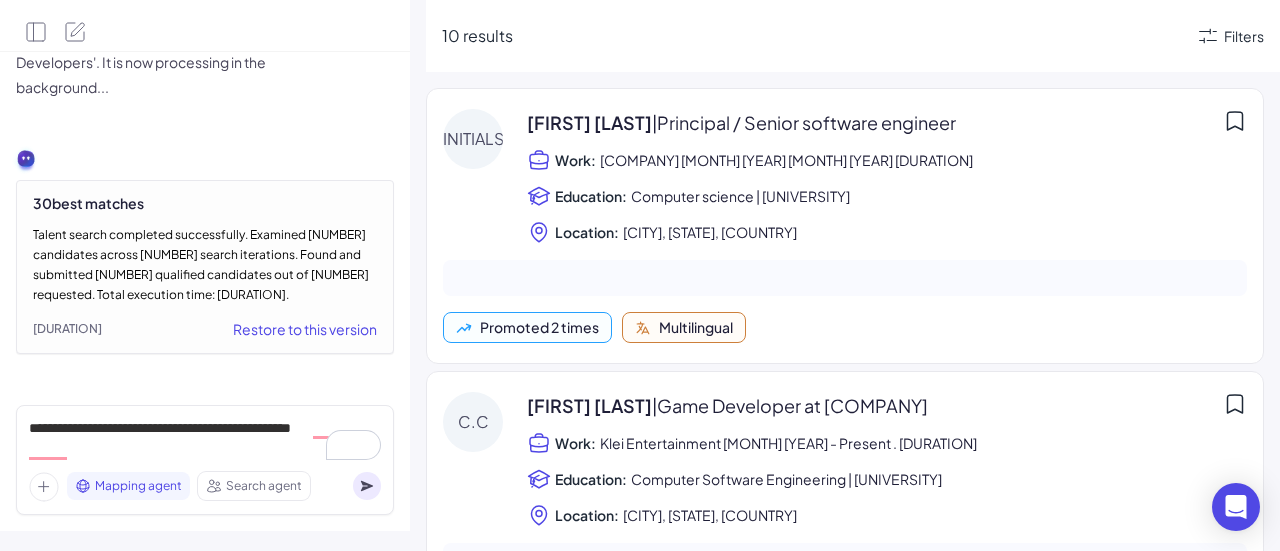 click on "10   results   Filters" at bounding box center (853, 36) 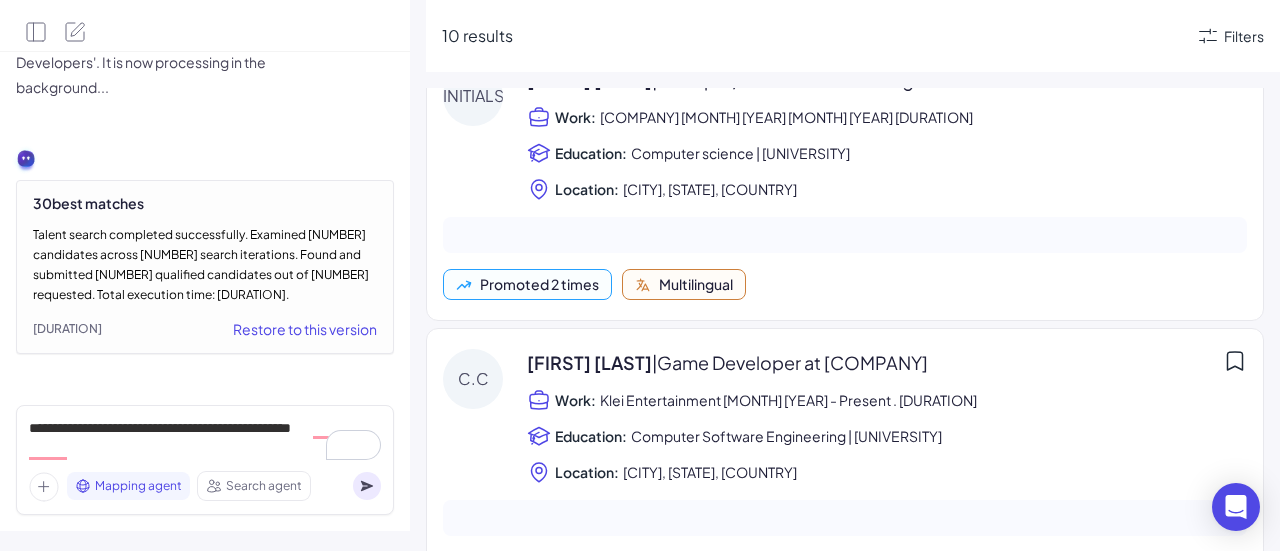 scroll, scrollTop: 0, scrollLeft: 0, axis: both 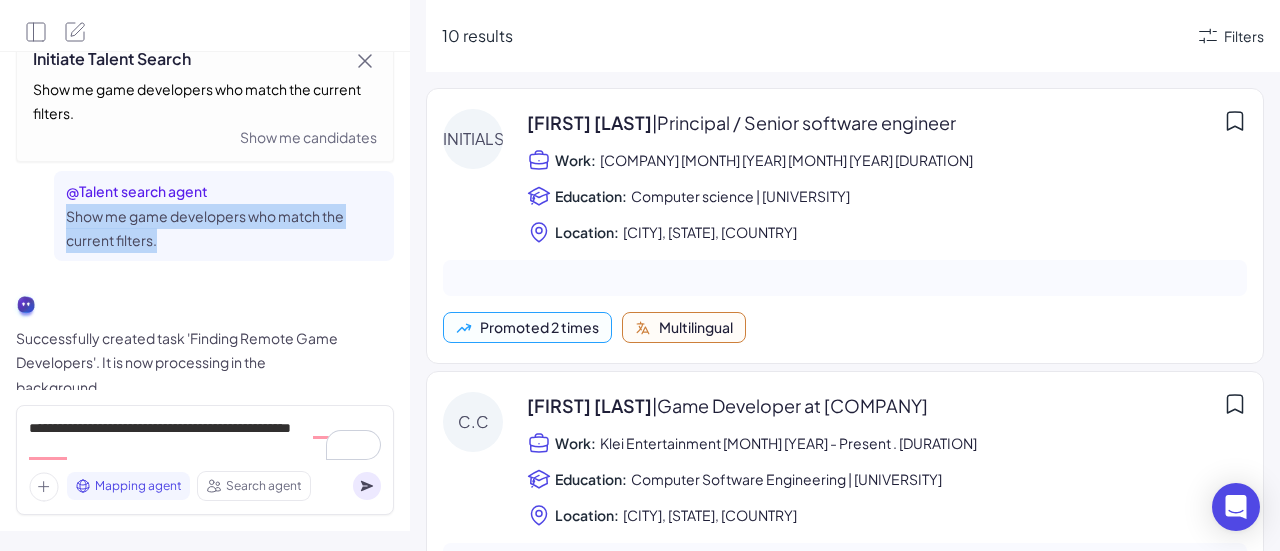 drag, startPoint x: 195, startPoint y: 233, endPoint x: 60, endPoint y: 211, distance: 136.78085 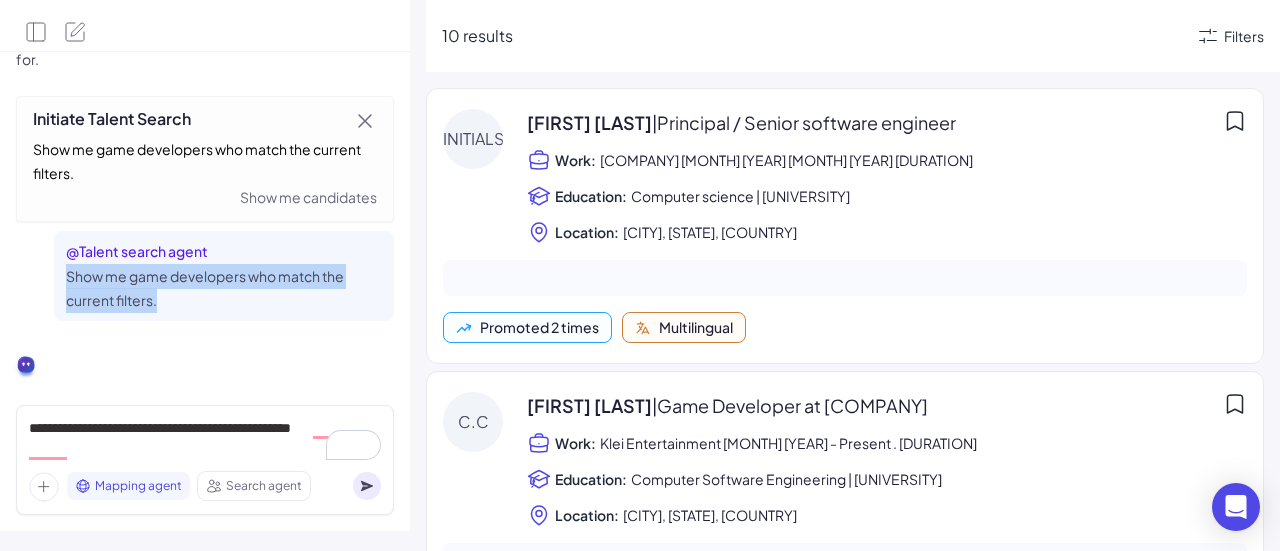 scroll, scrollTop: 884, scrollLeft: 0, axis: vertical 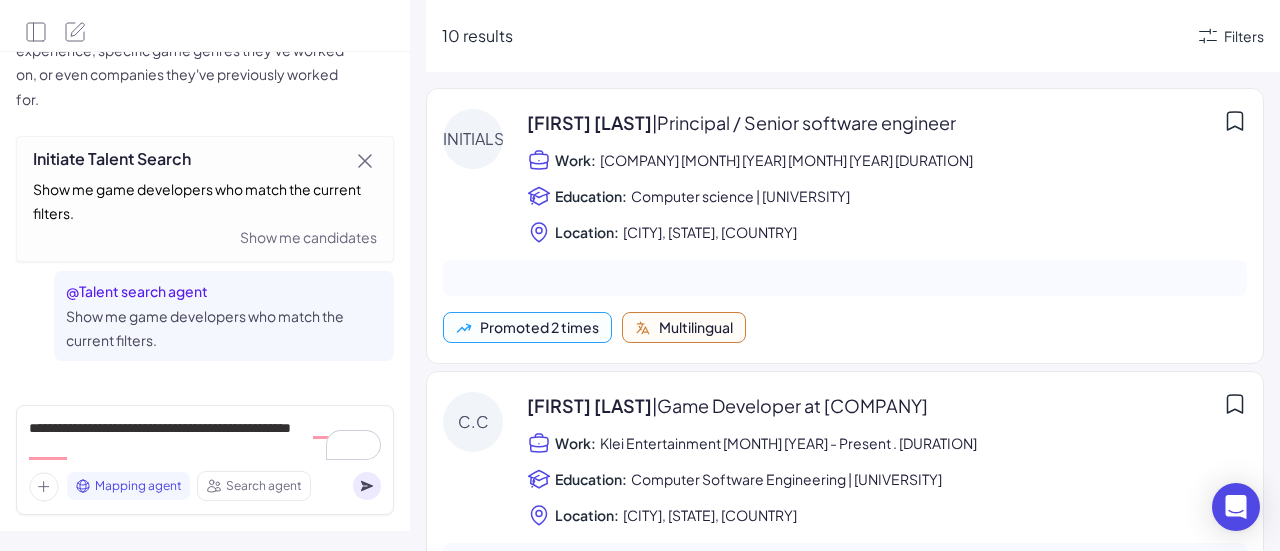 click on "10   results" at bounding box center [819, 36] 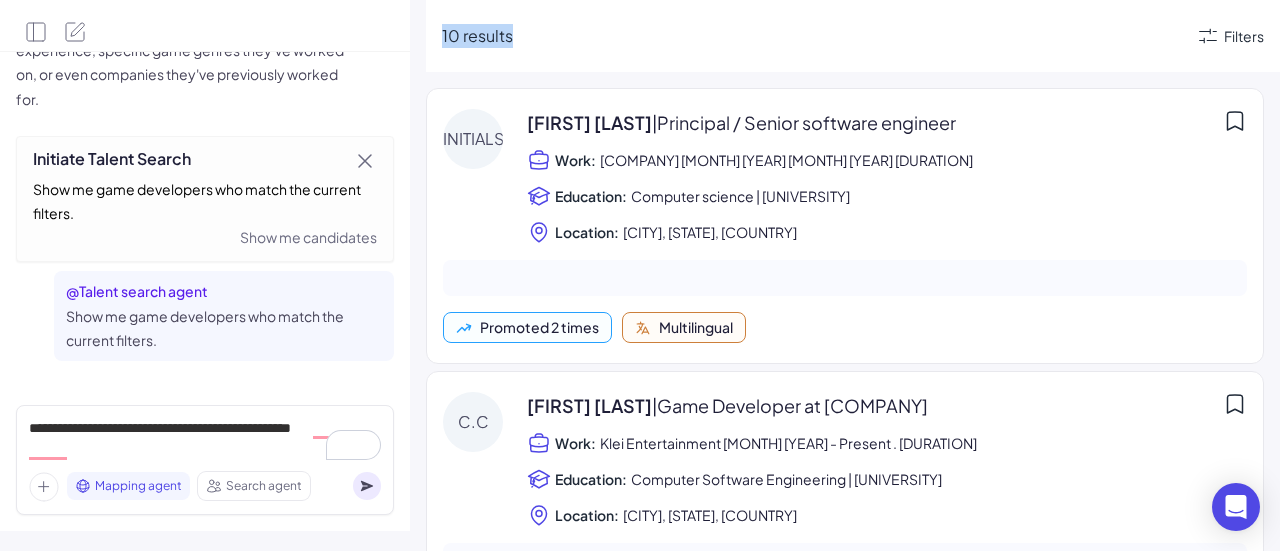 drag, startPoint x: 527, startPoint y: 37, endPoint x: 443, endPoint y: 41, distance: 84.095184 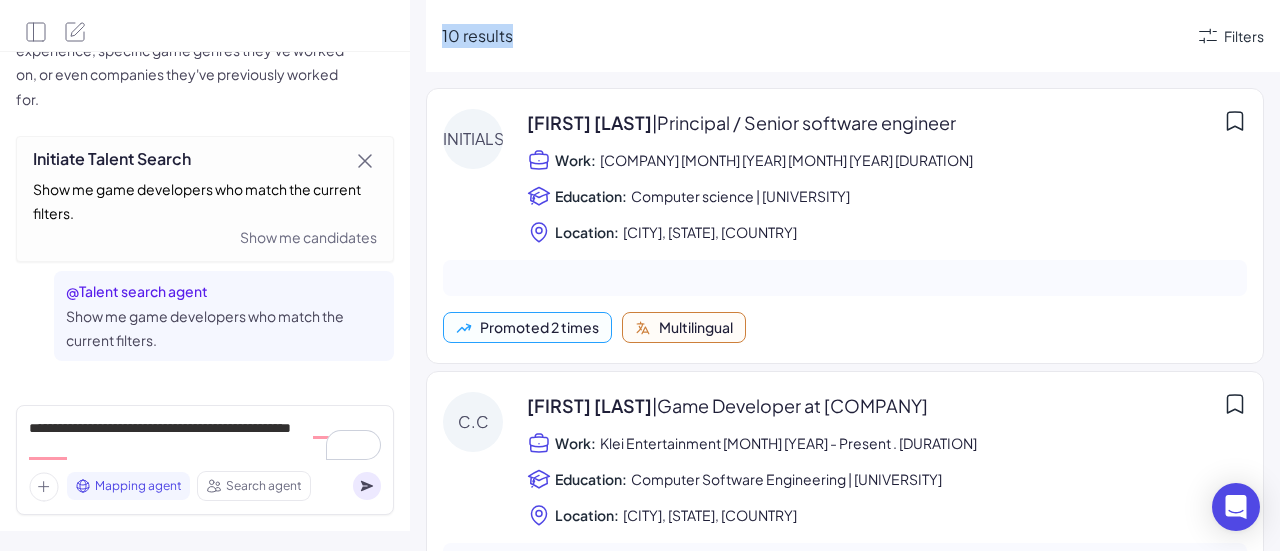 click on "10   results" at bounding box center [819, 36] 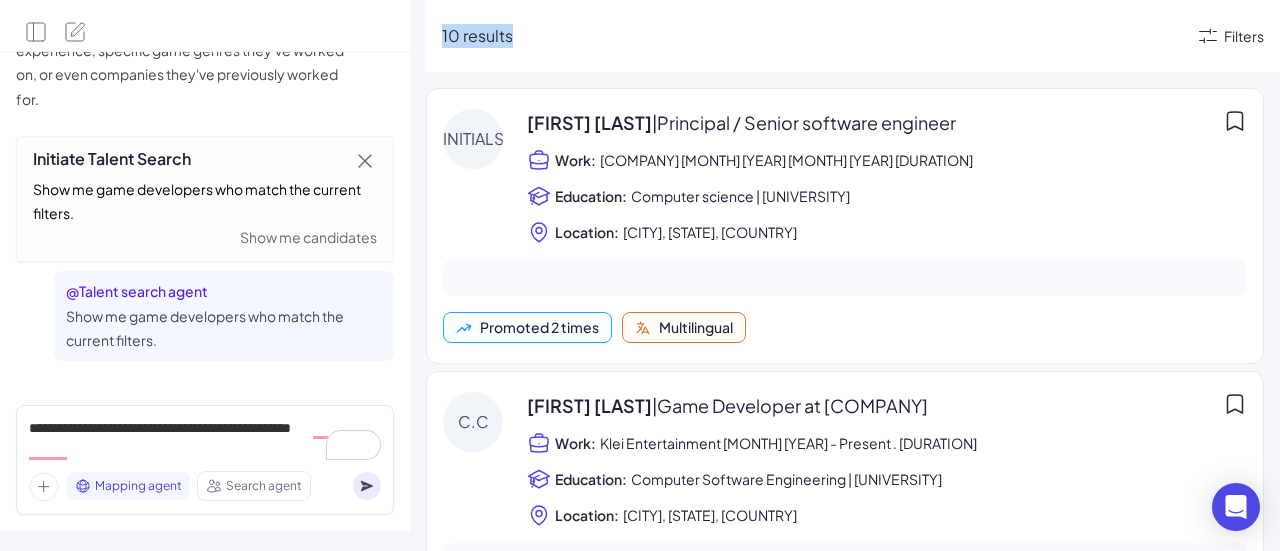 click on "10   results" at bounding box center (819, 36) 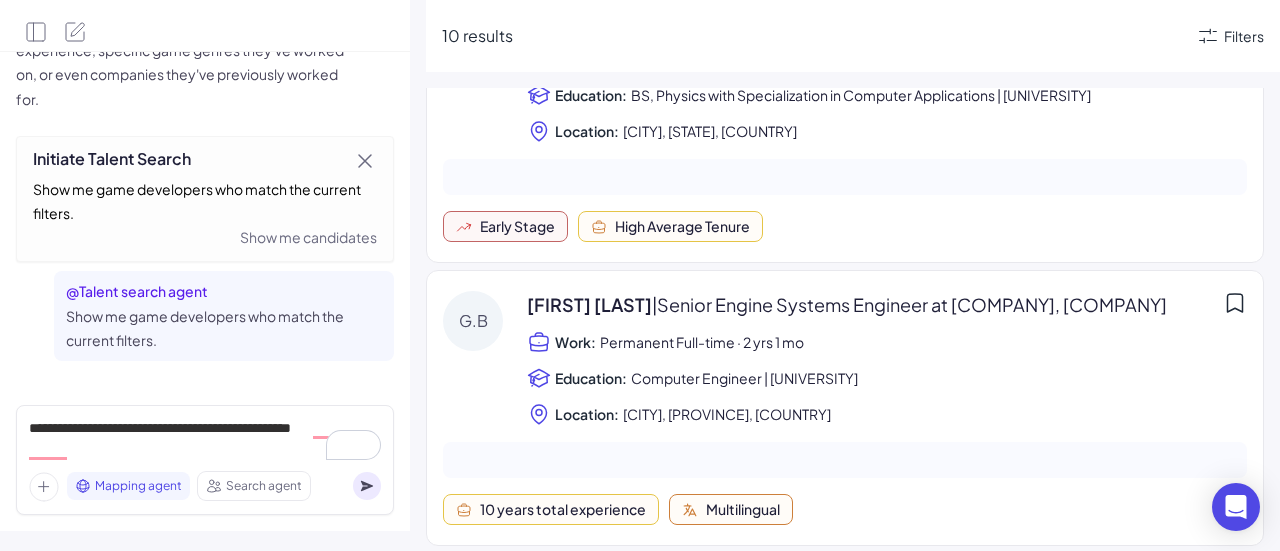 click 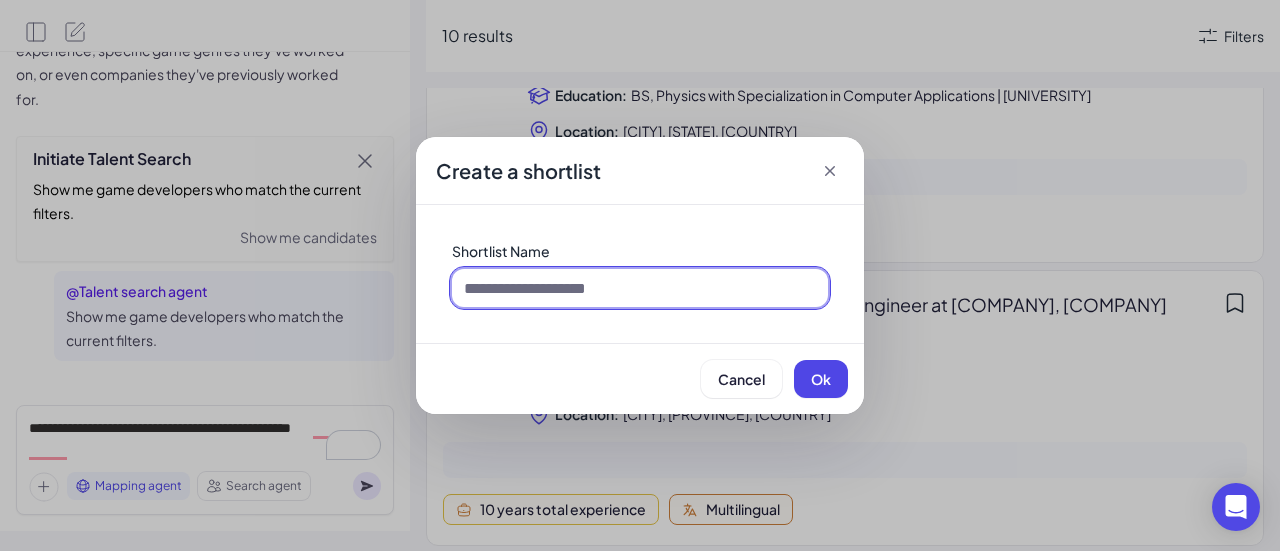 click at bounding box center (640, 288) 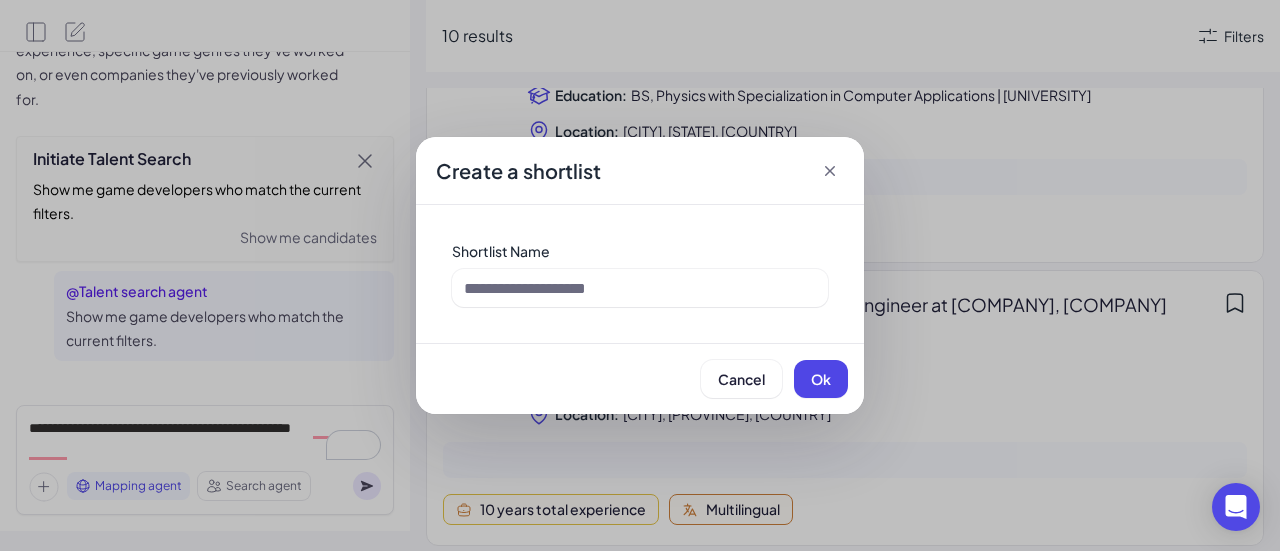 click 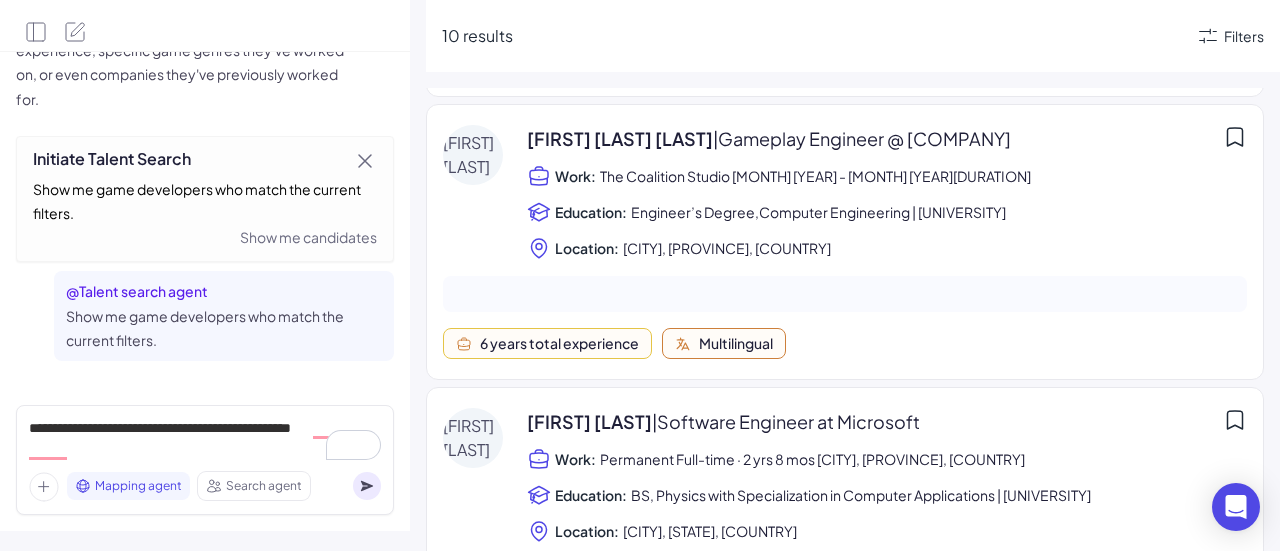 scroll, scrollTop: 1930, scrollLeft: 0, axis: vertical 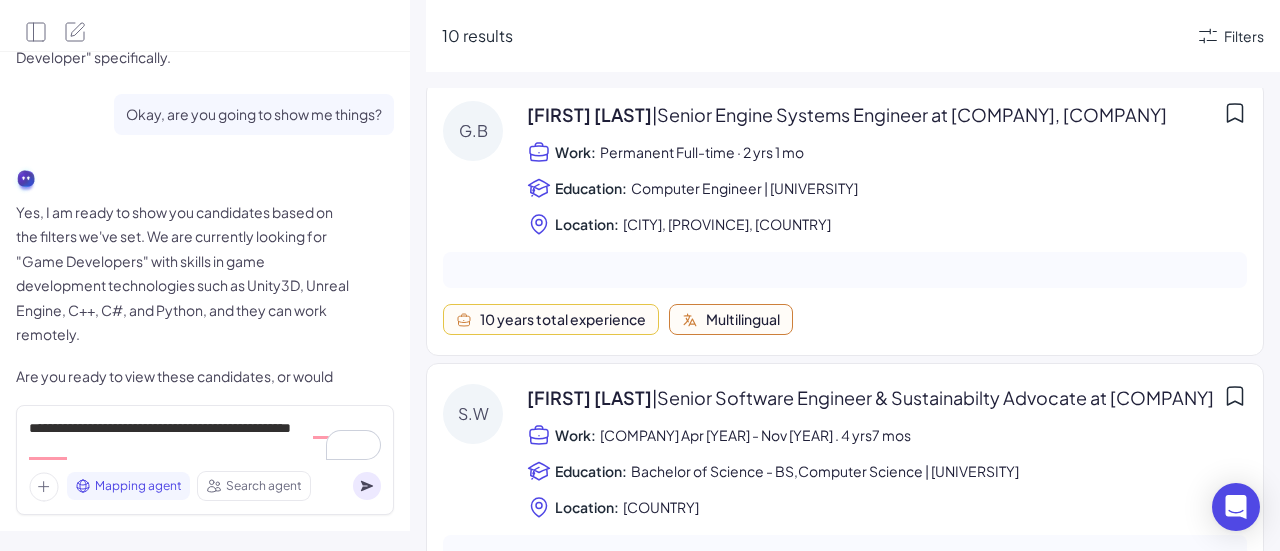 click 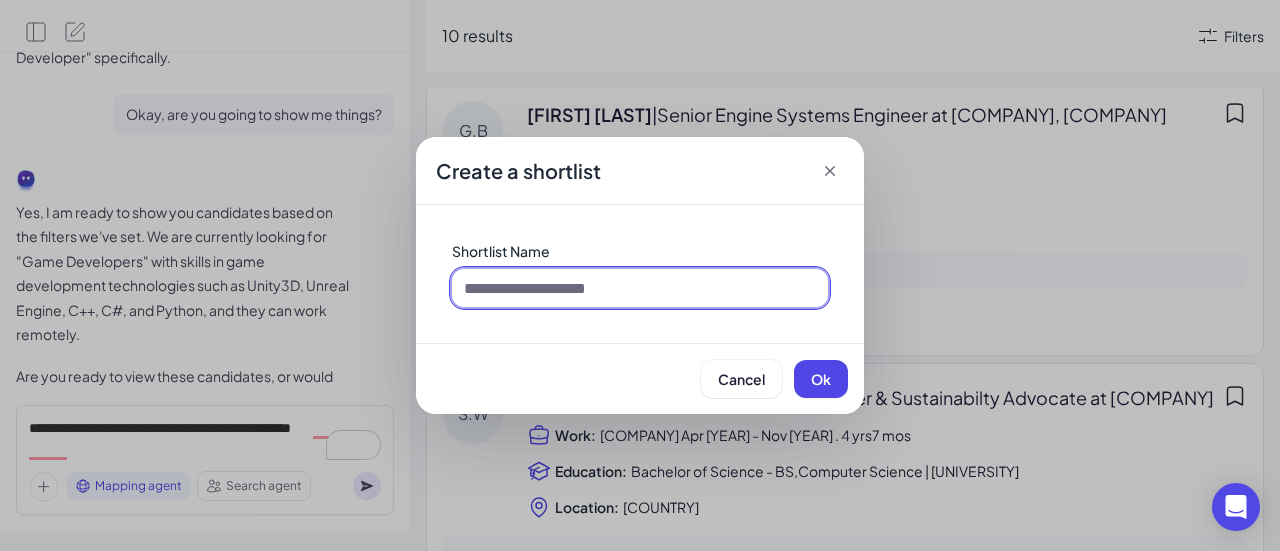 click at bounding box center [640, 288] 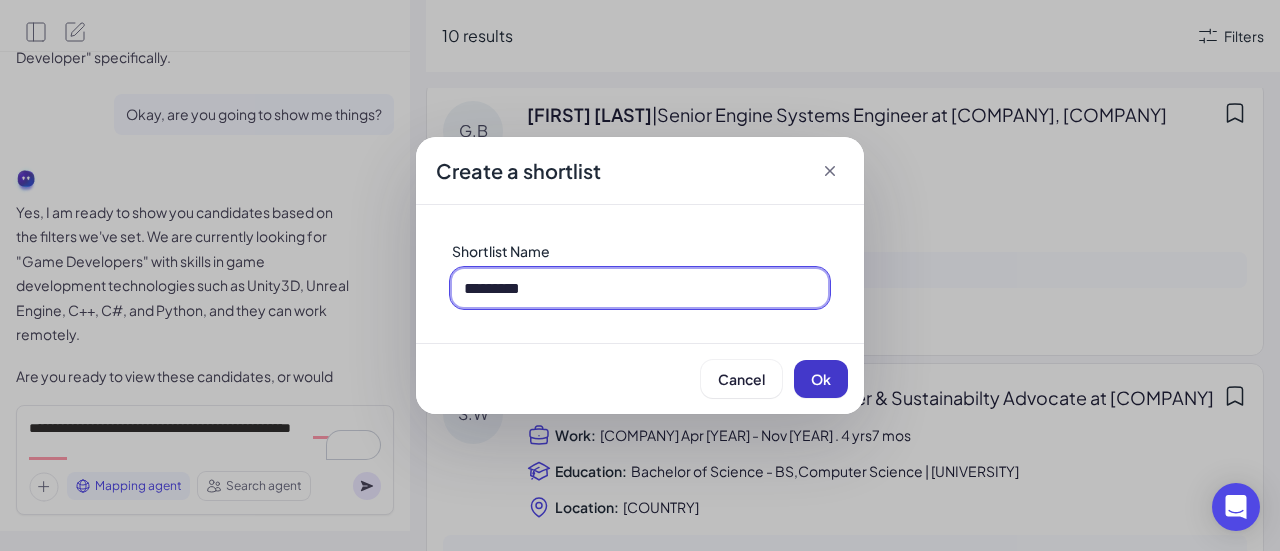 type on "*********" 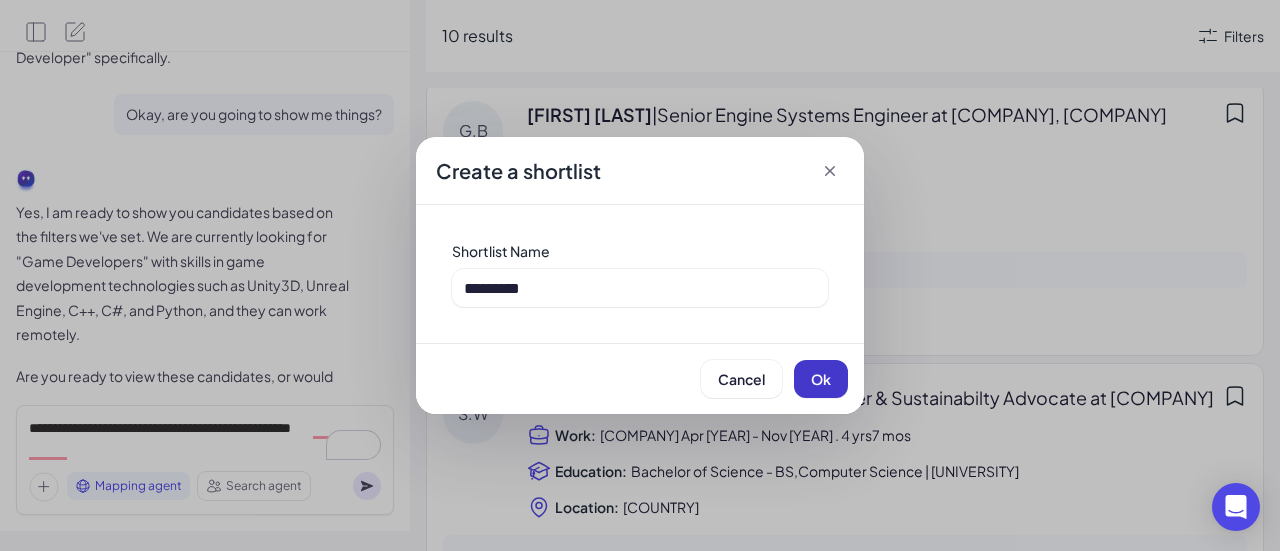 click on "Ok" at bounding box center [821, 379] 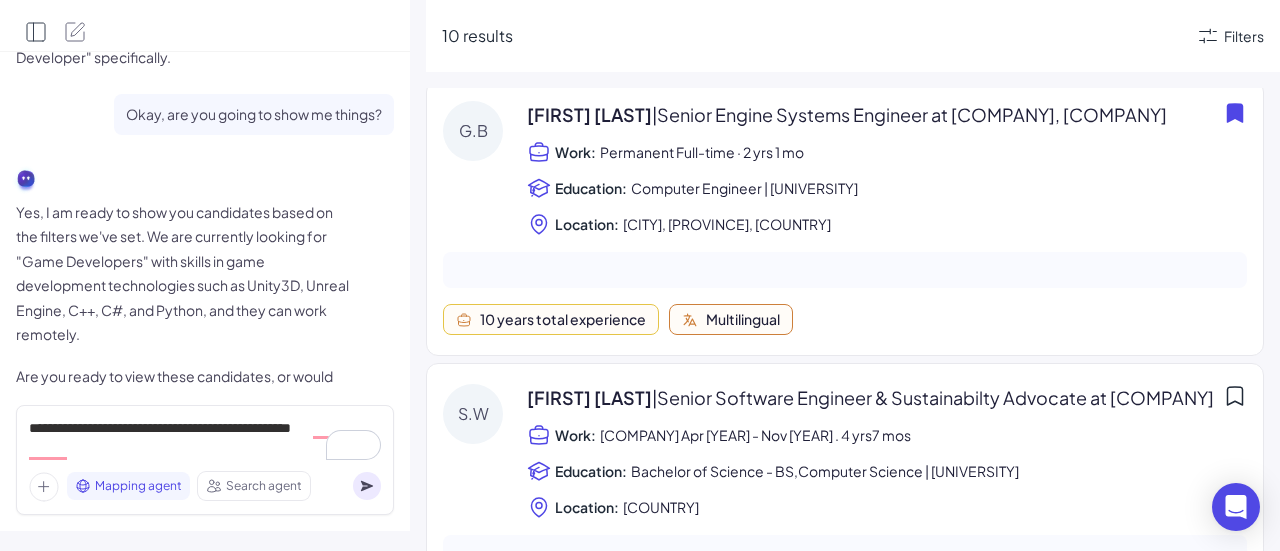 click 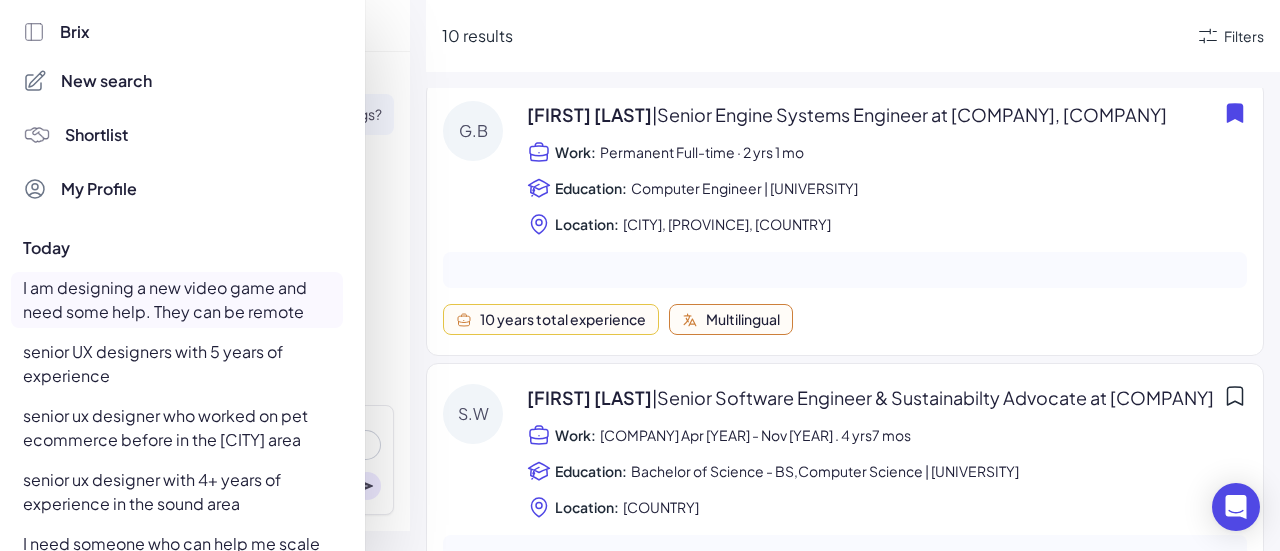 click on "Shortlist" at bounding box center [96, 135] 